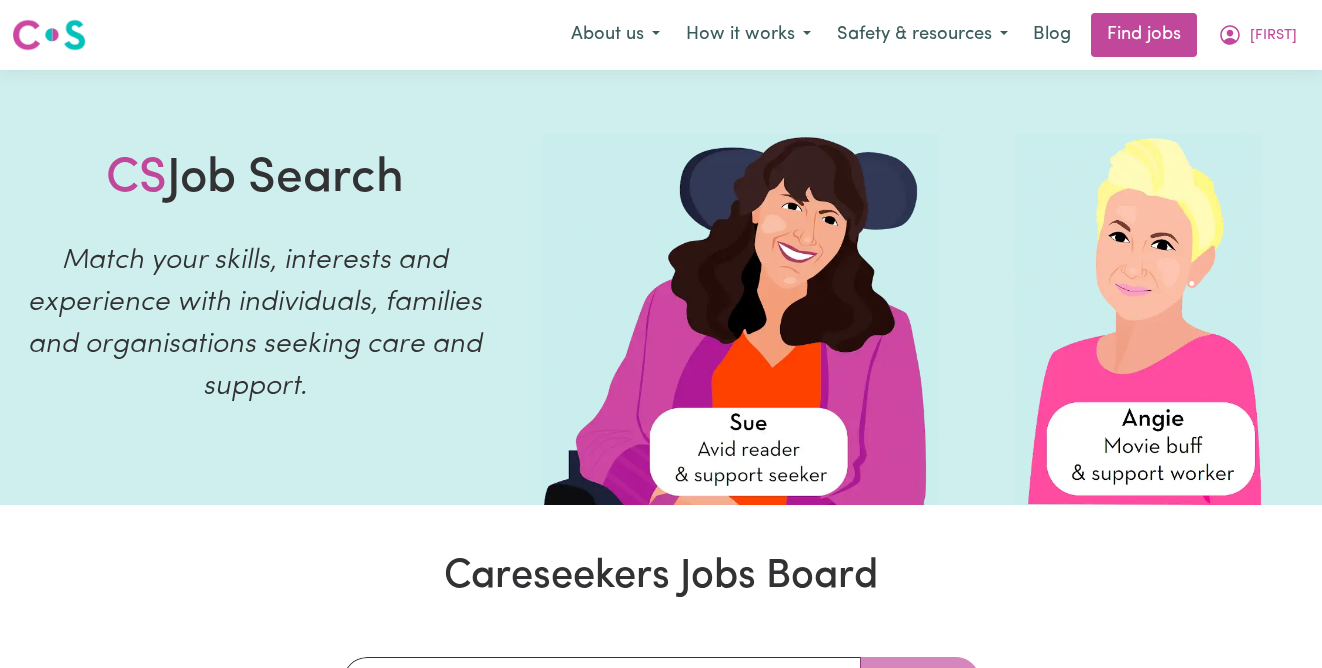scroll, scrollTop: 65, scrollLeft: 0, axis: vertical 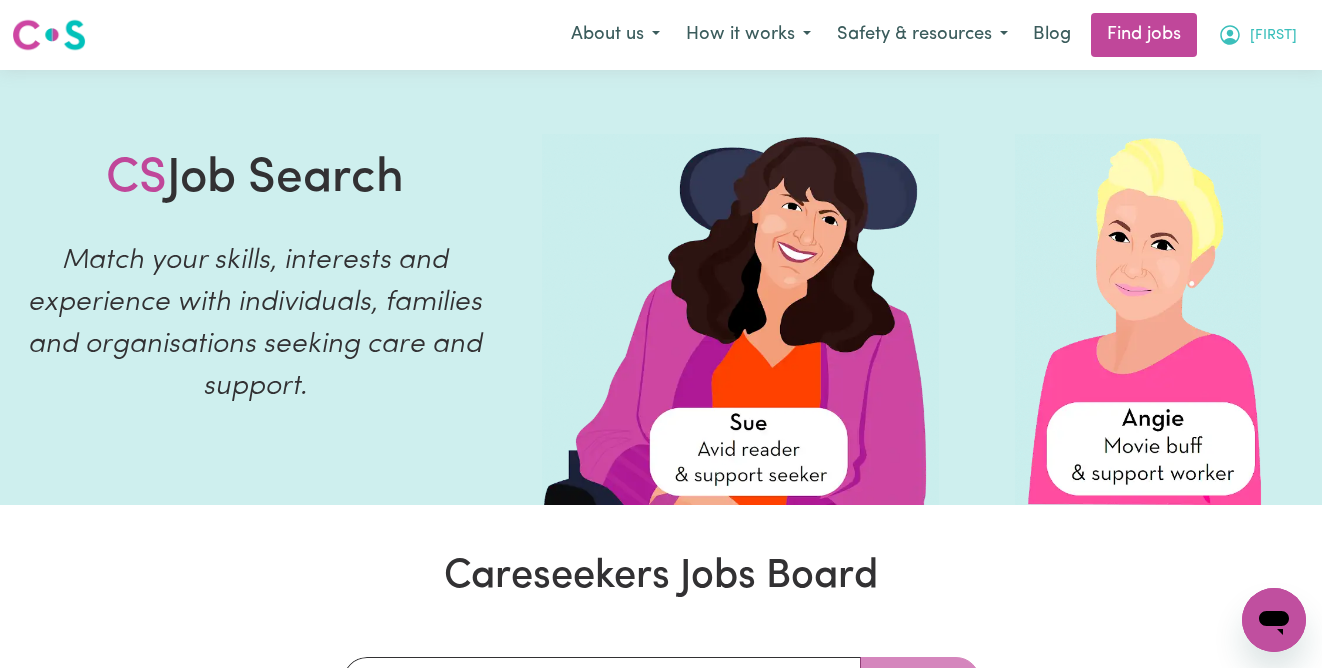 click on "[FIRST]" at bounding box center (1257, 35) 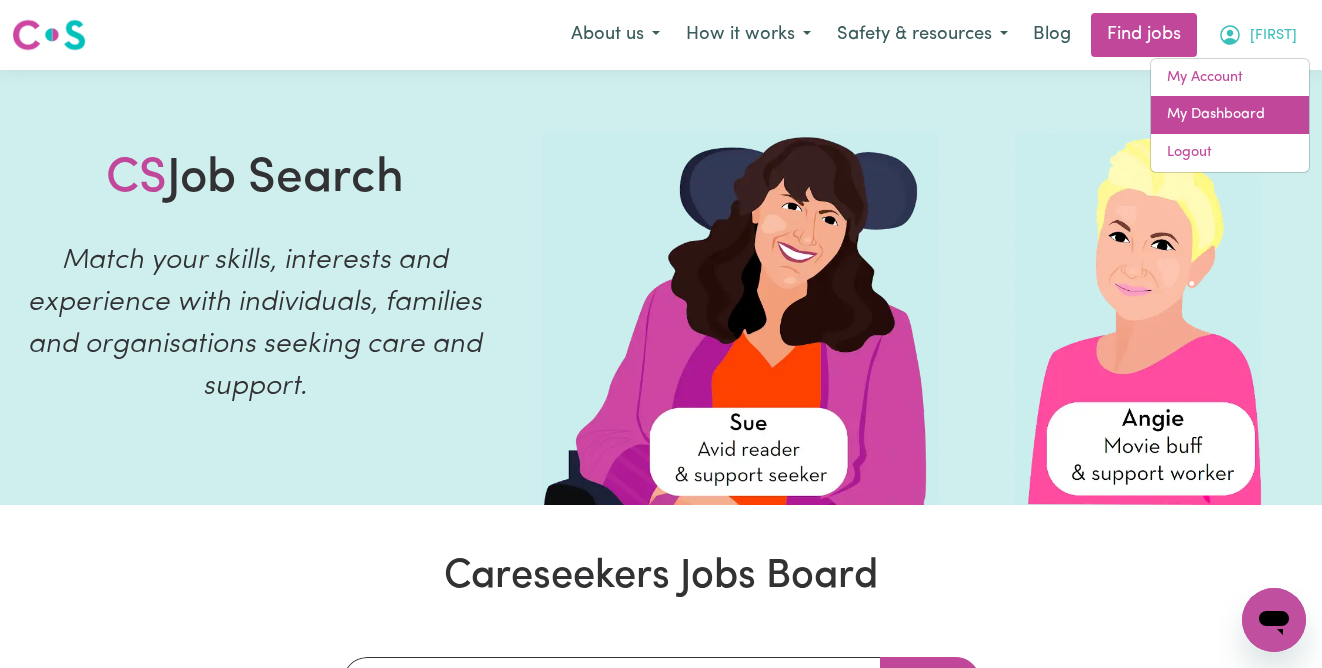 click on "My Dashboard" at bounding box center (1230, 115) 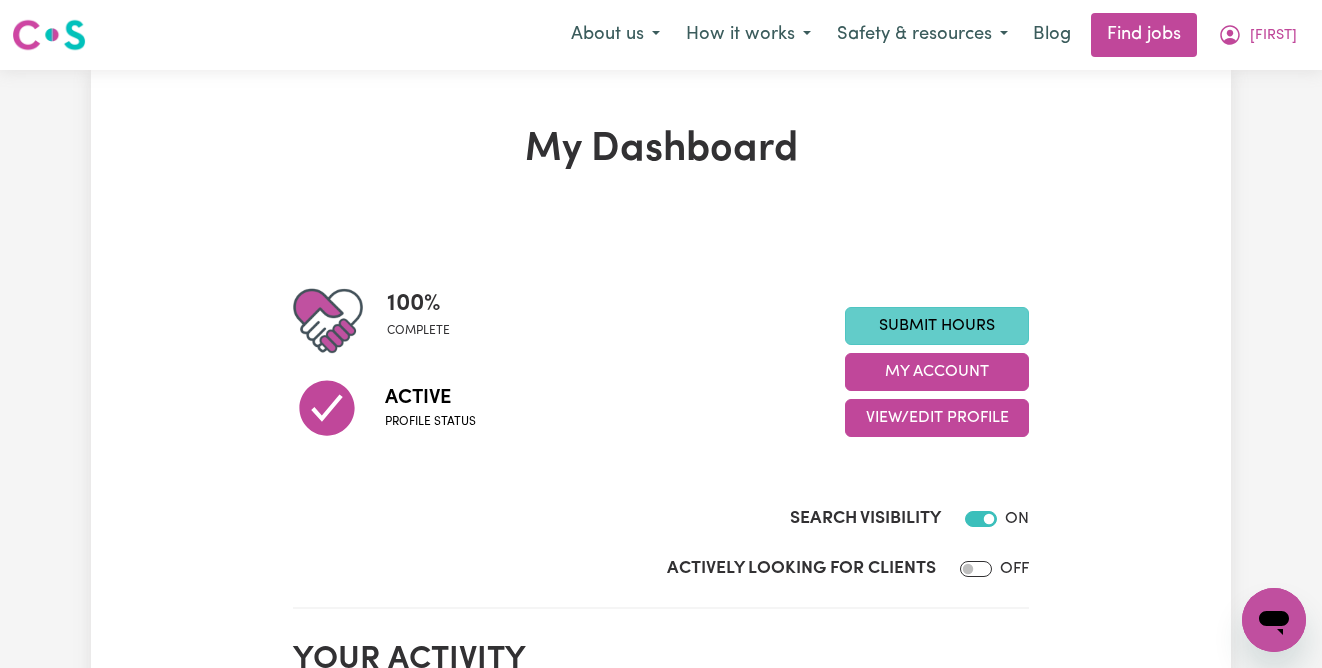 click on "Submit Hours" at bounding box center (937, 326) 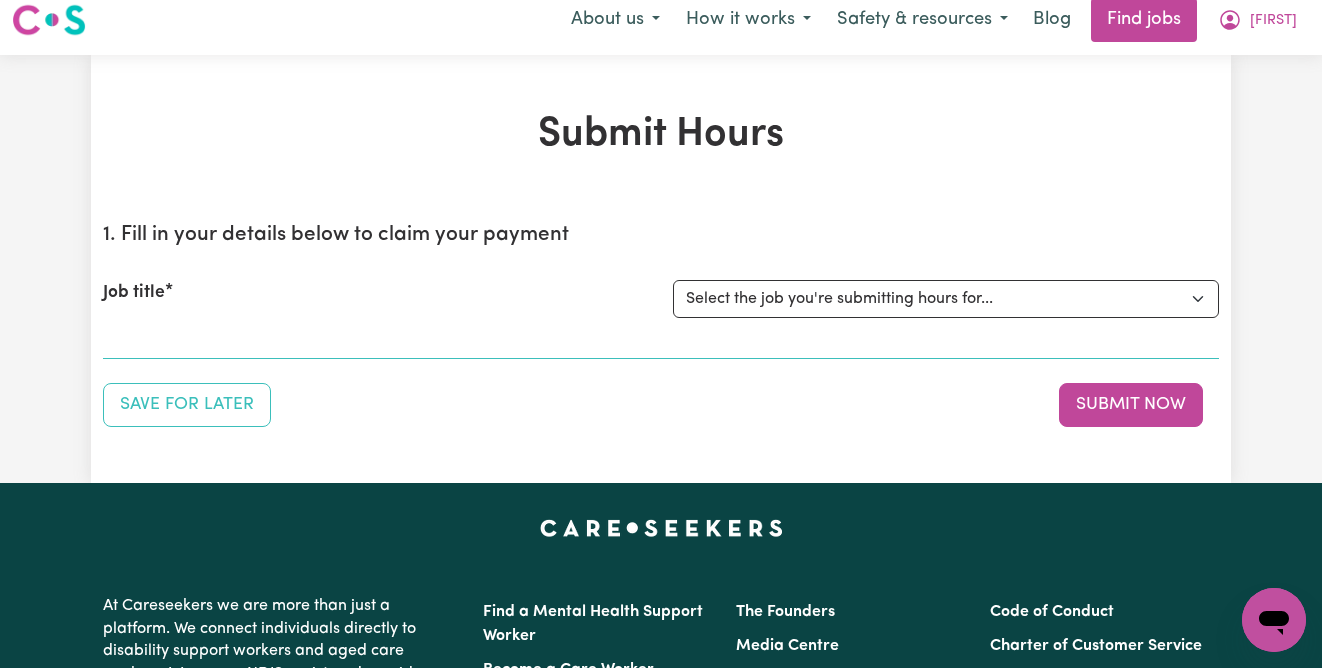 scroll, scrollTop: 25, scrollLeft: 0, axis: vertical 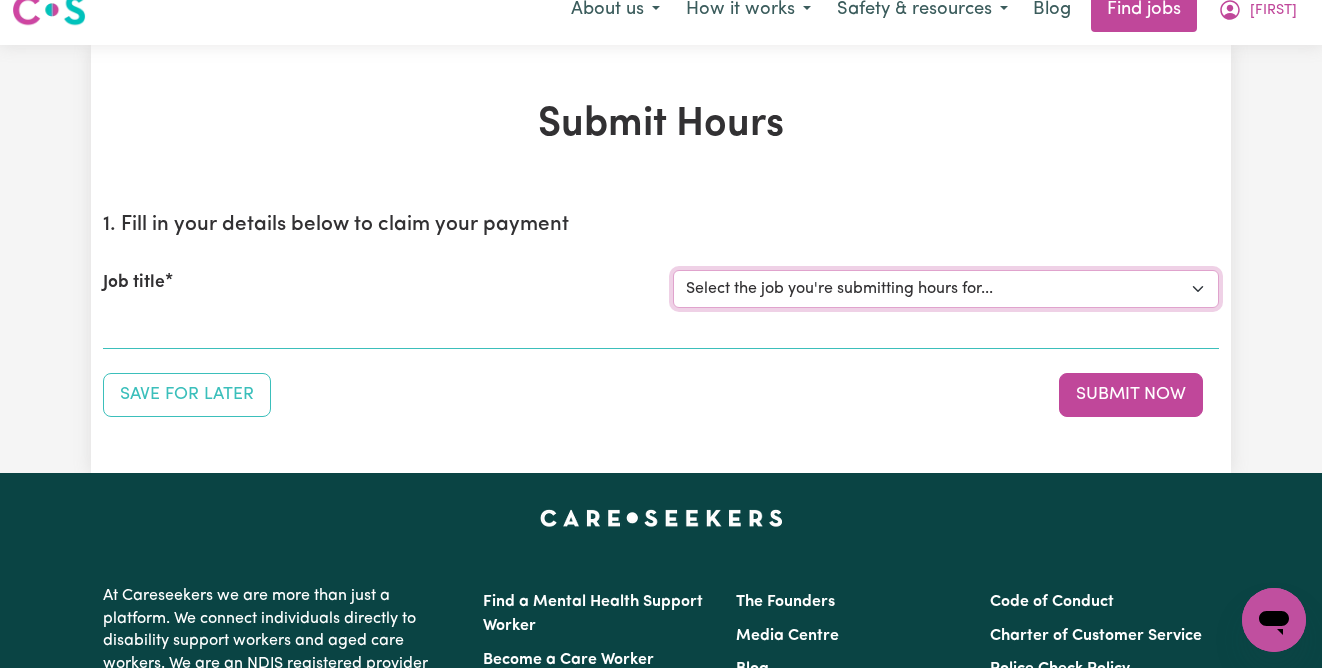 click on "Select the job you're submitting hours for... [[FIRST] [LAST]] Female Support Worker Needed For Personal Care In [CITY], [STATE]" at bounding box center (946, 289) 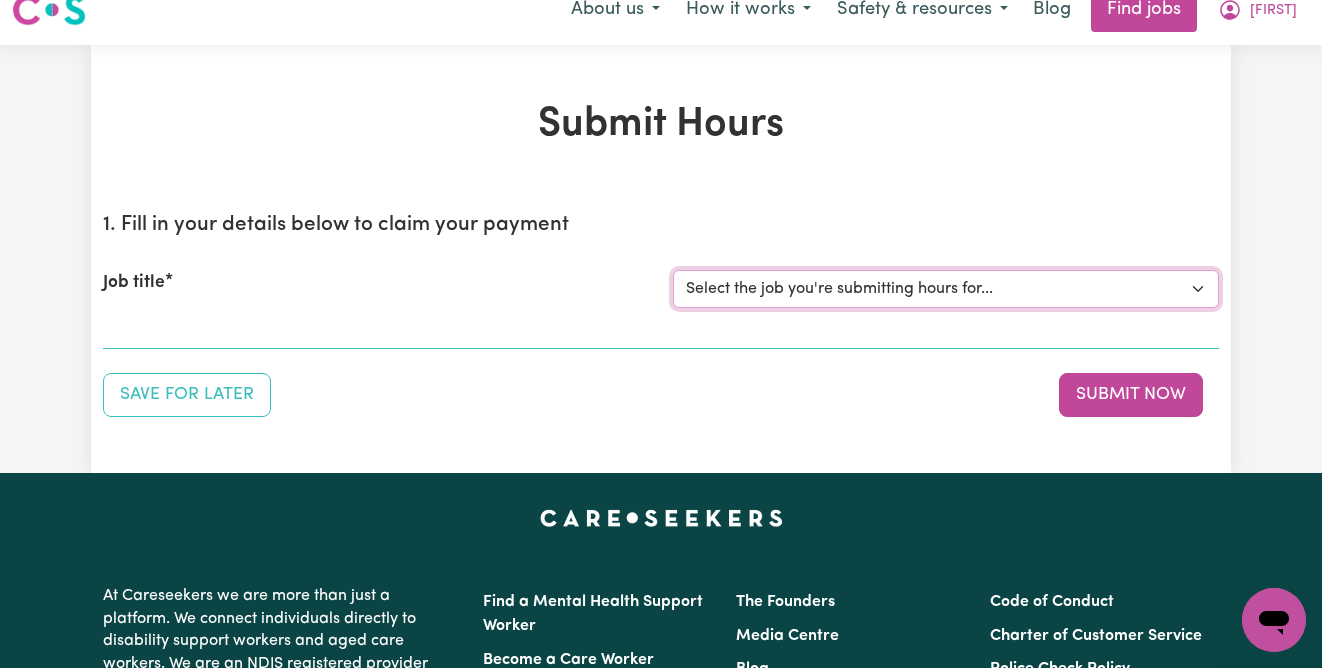 select on "13327" 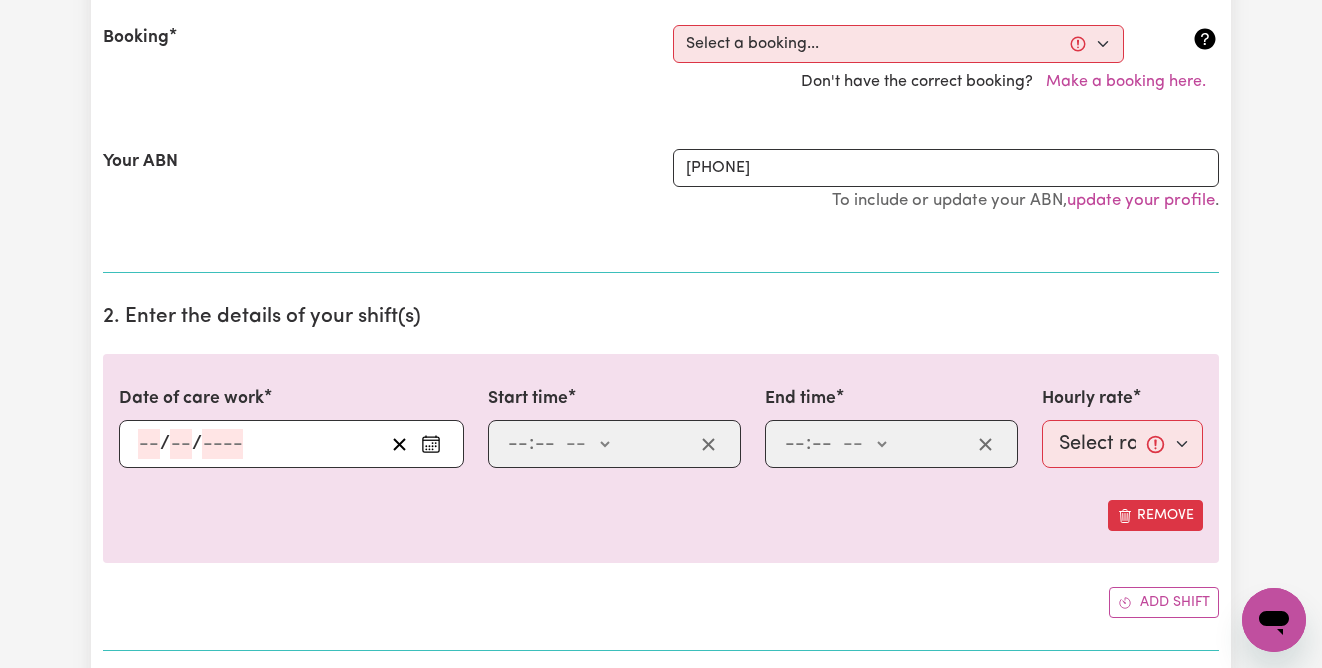 scroll, scrollTop: 438, scrollLeft: 0, axis: vertical 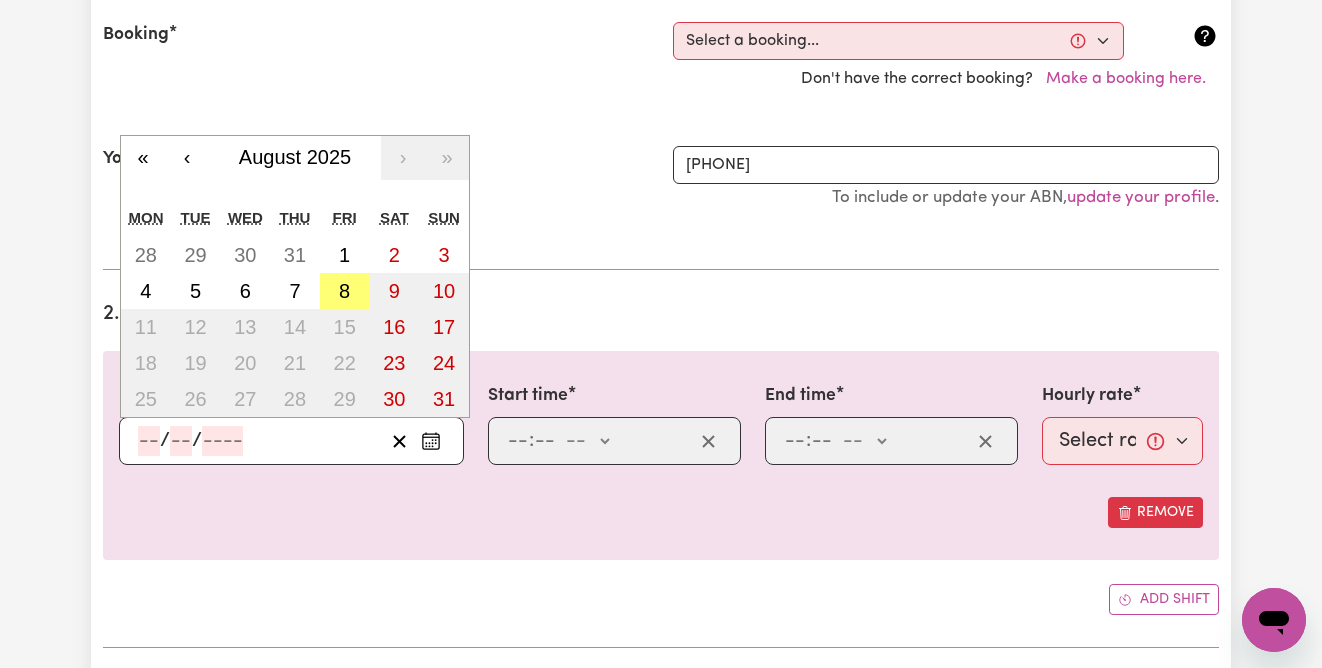click 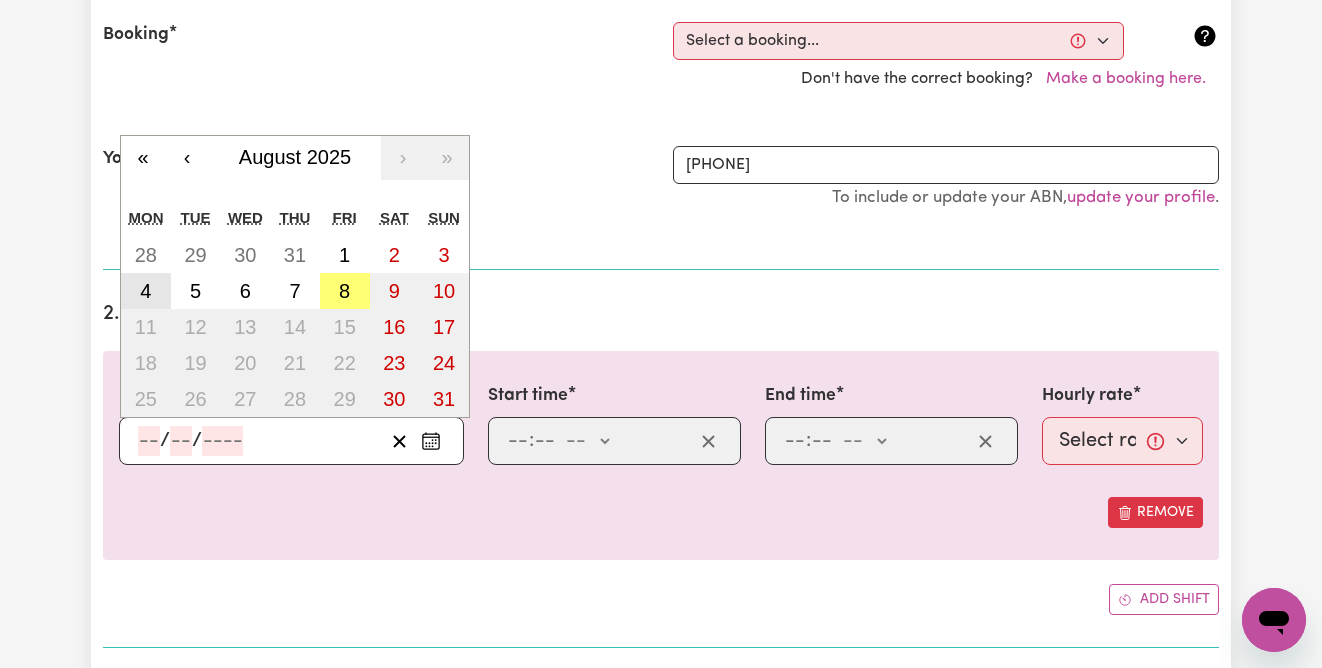 click on "4" at bounding box center [146, 291] 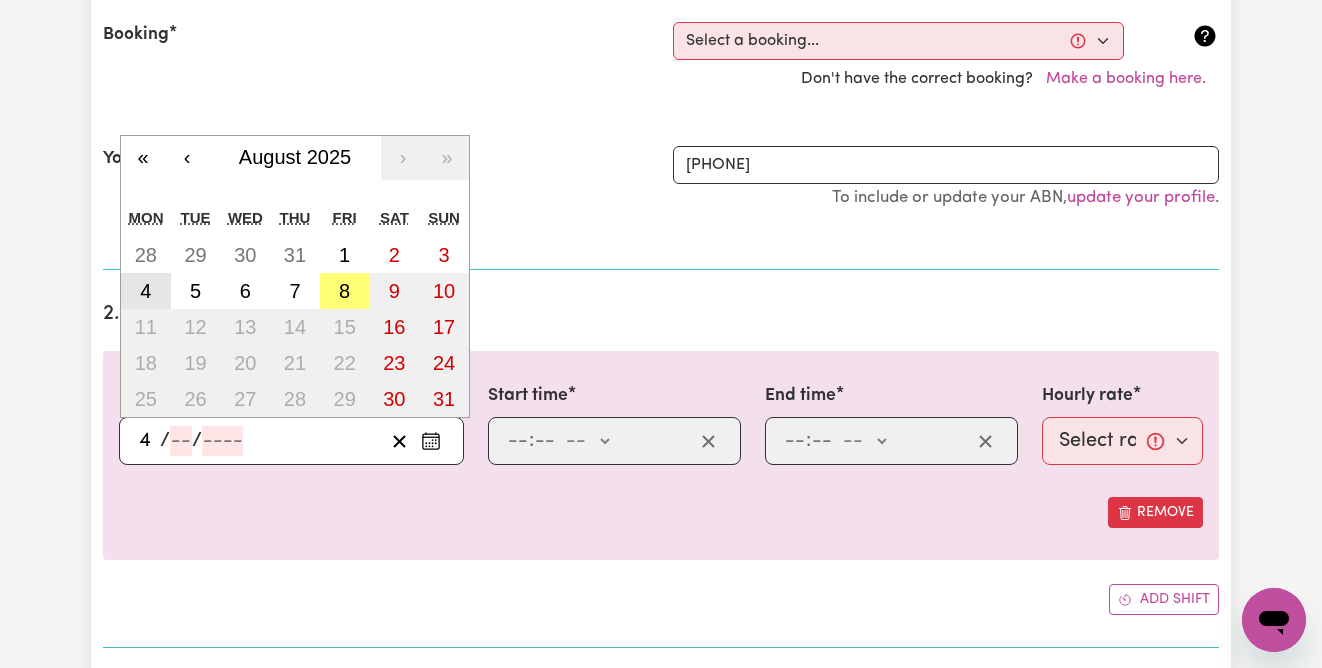 type on "8" 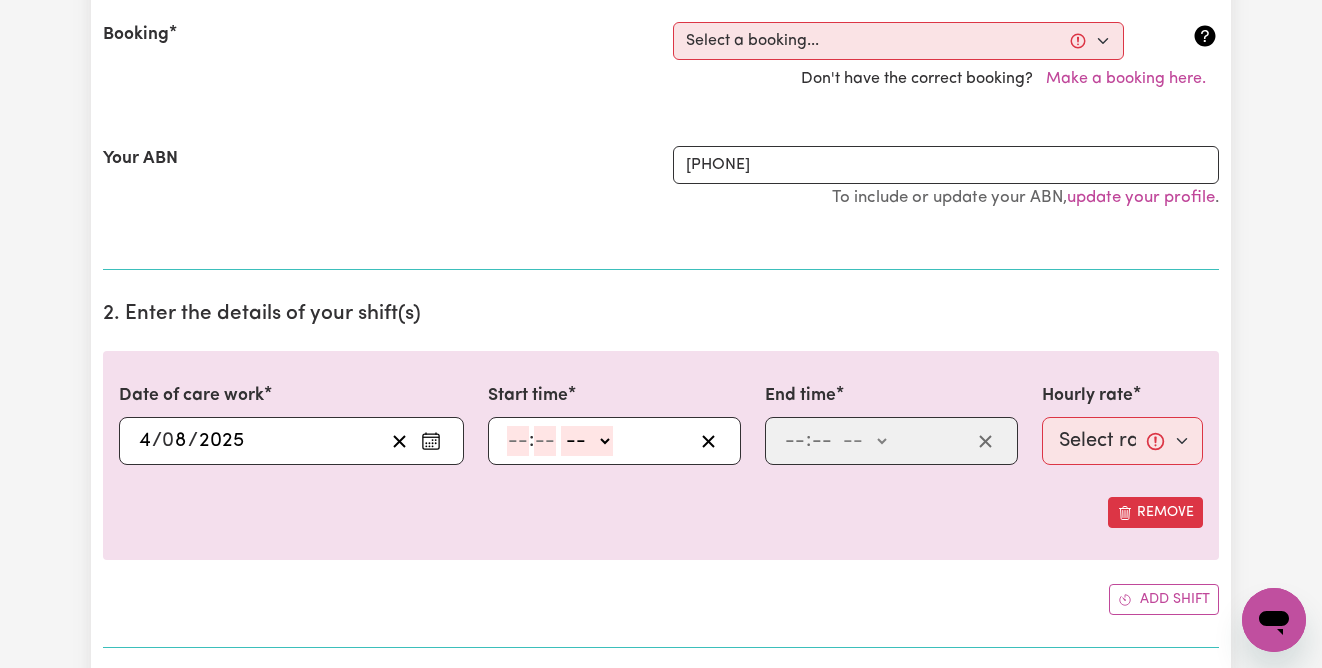 click 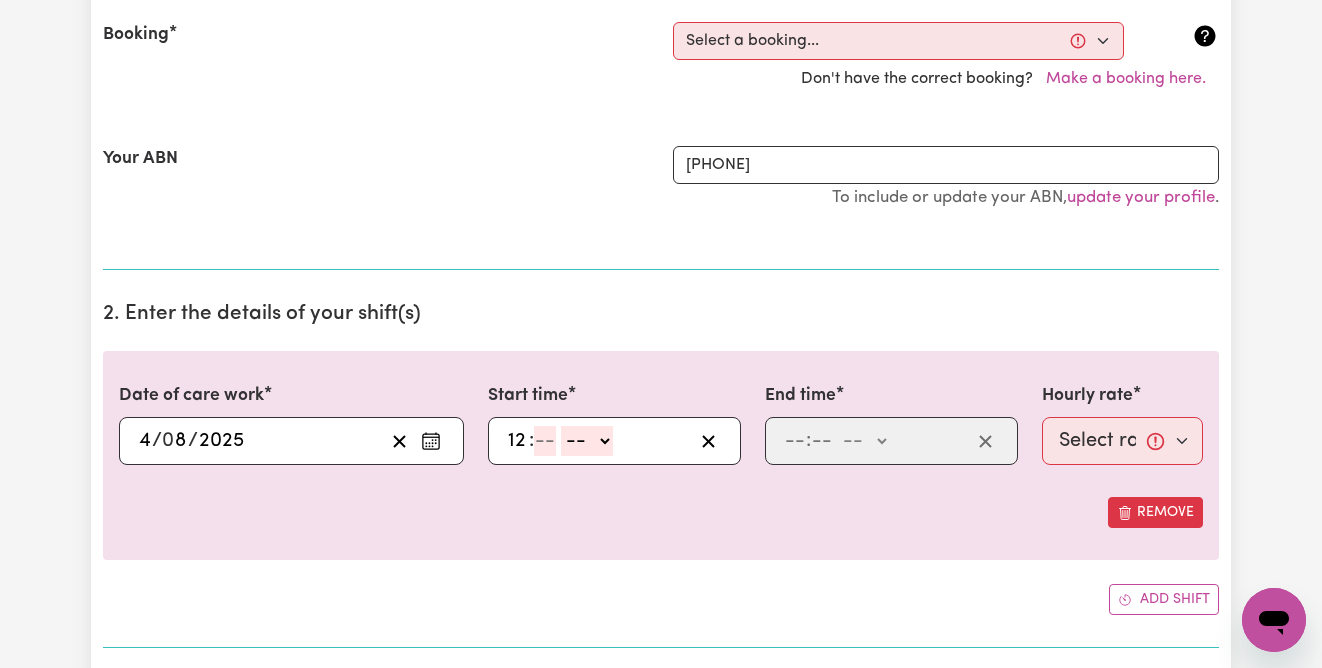 type on "12" 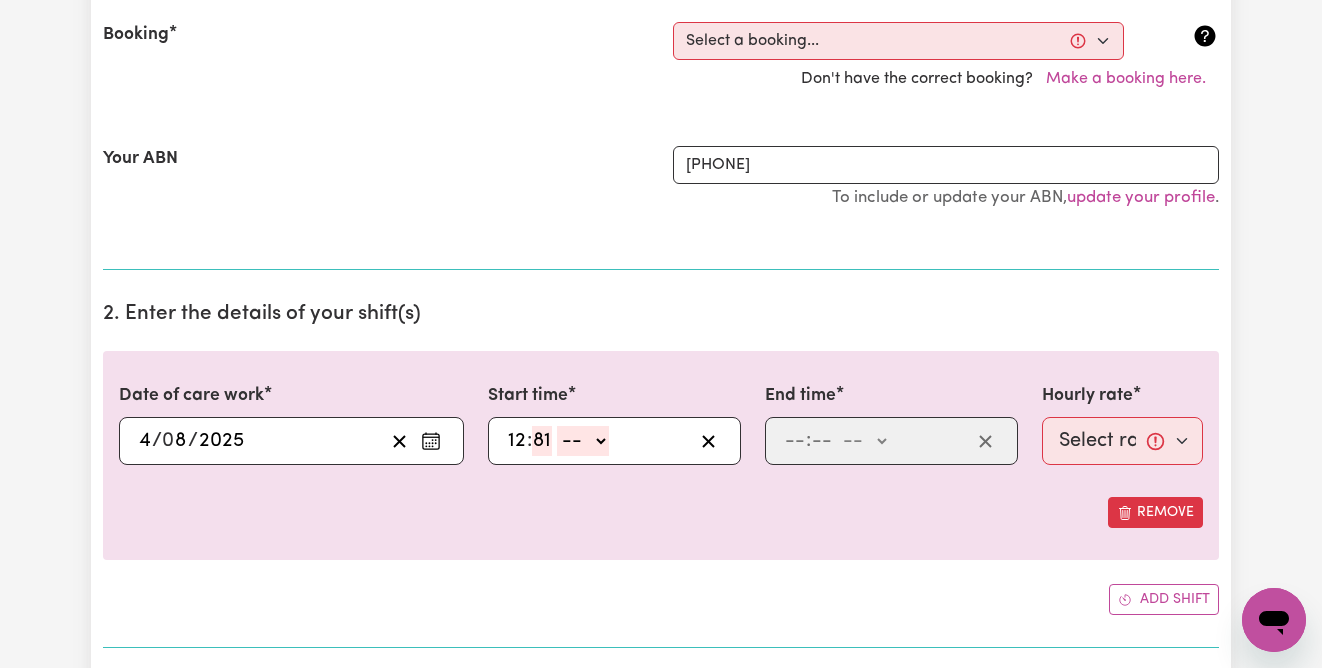 type on "8" 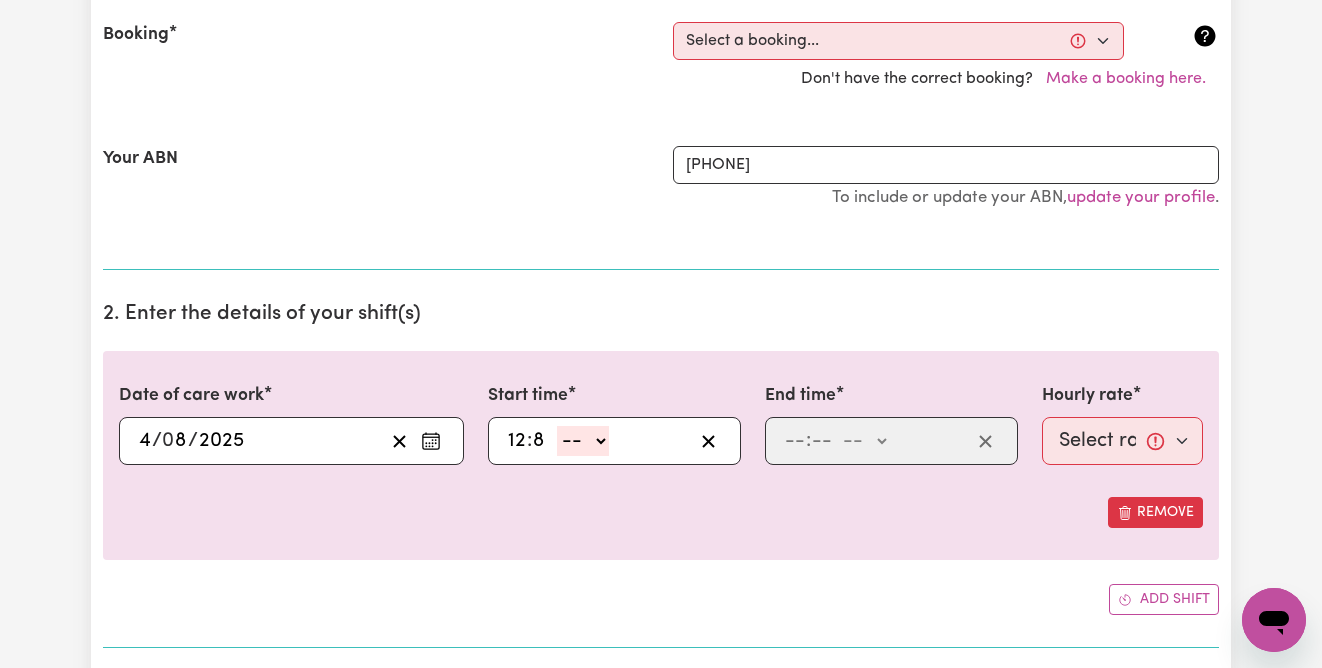 type 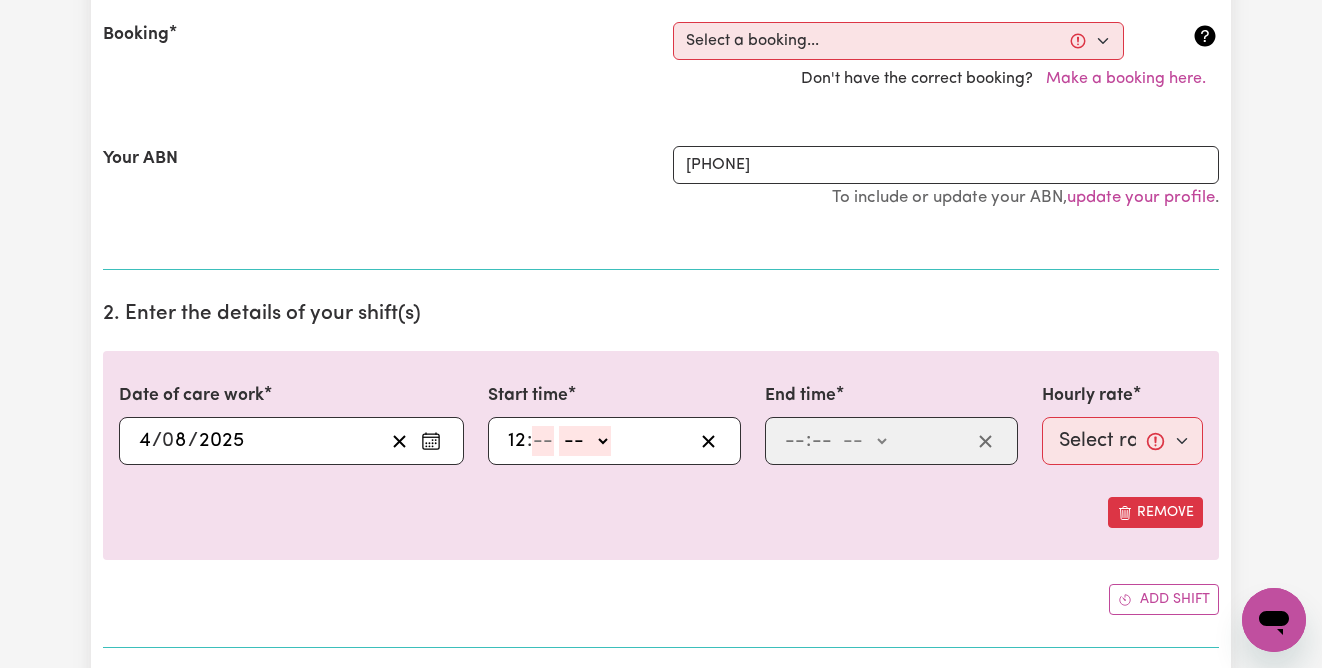 type 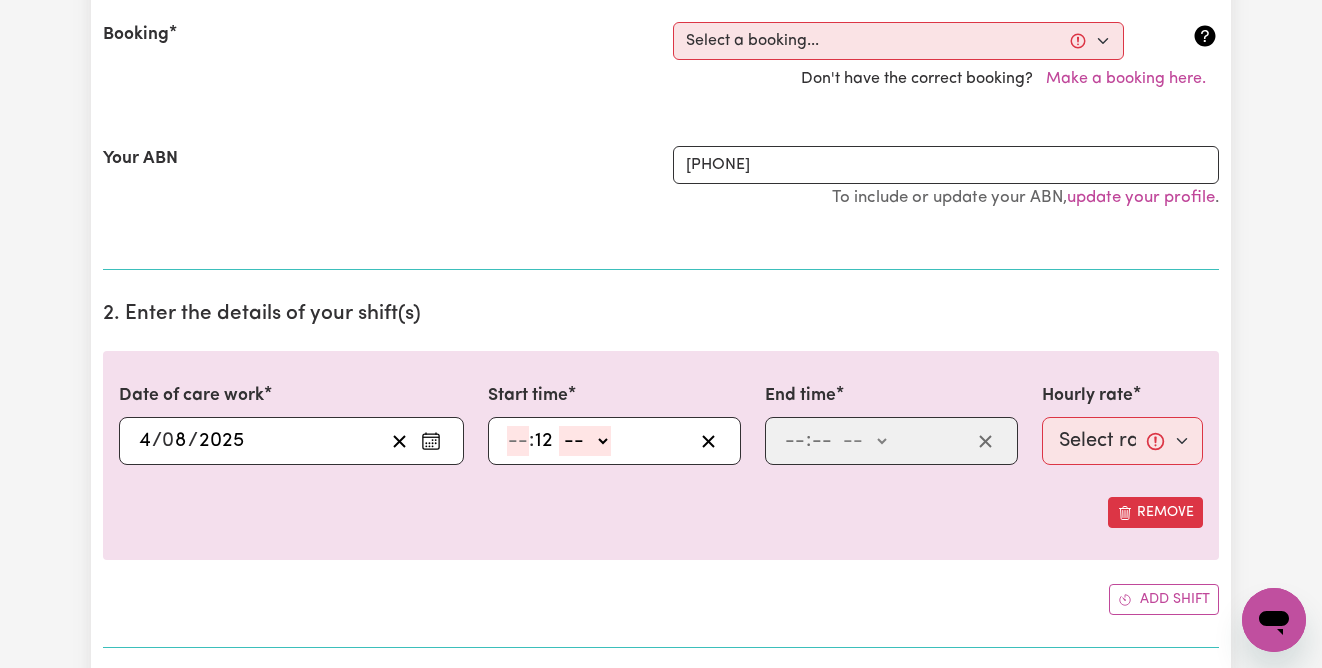 type on "12" 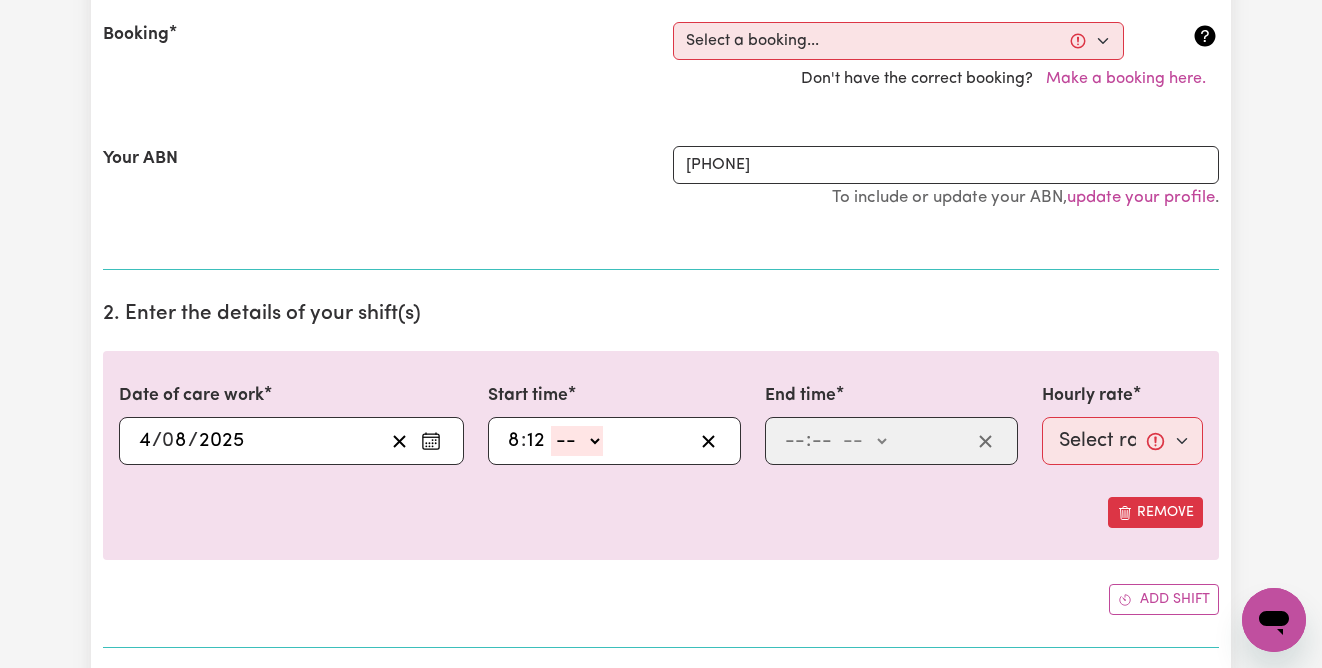 type on "8" 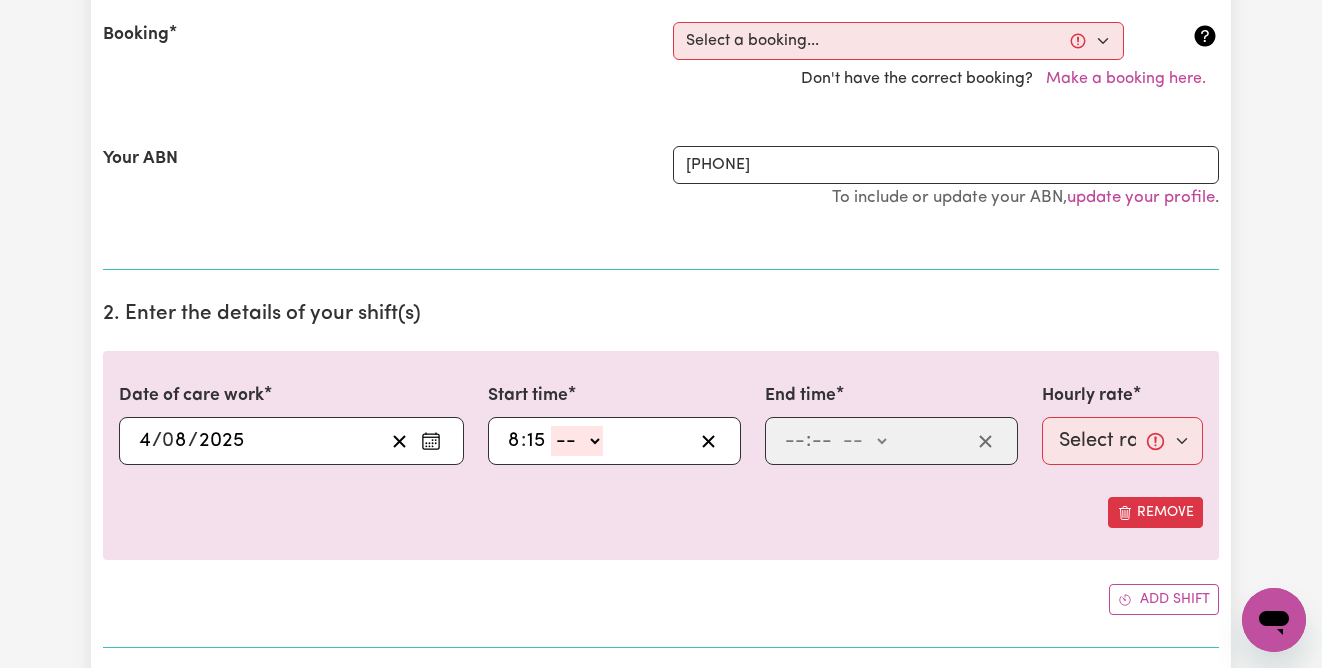 type on "15" 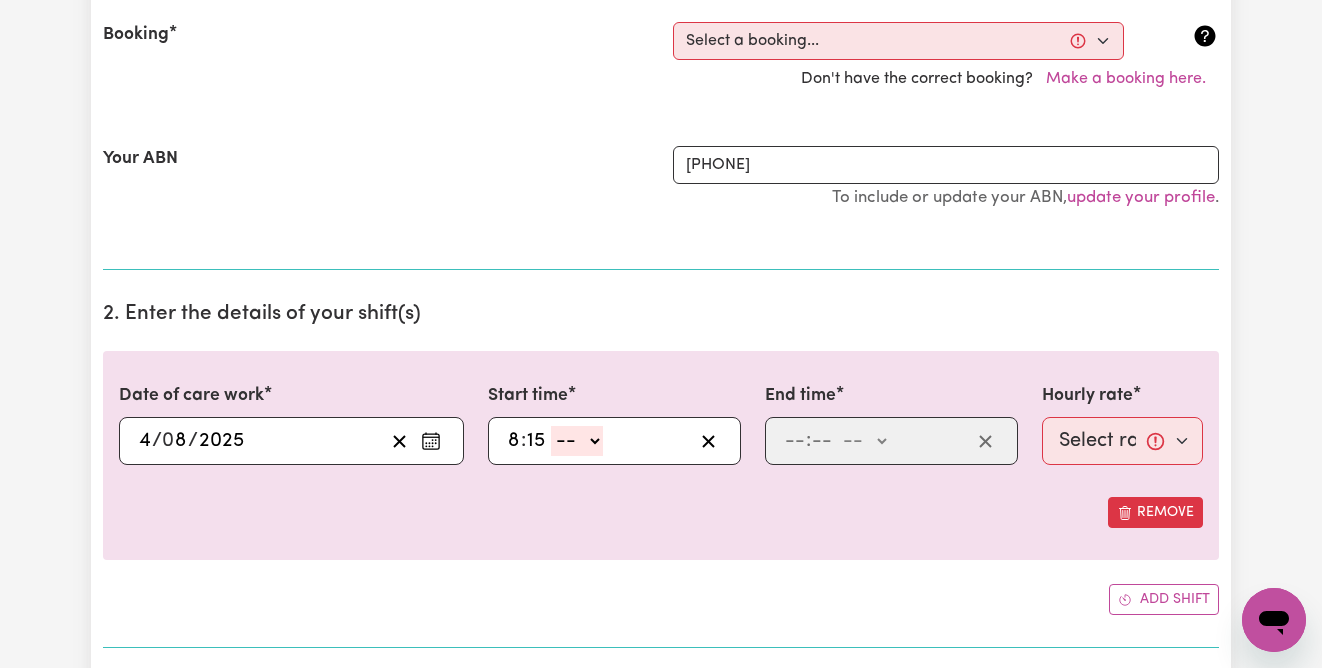 click on "-- am pm" 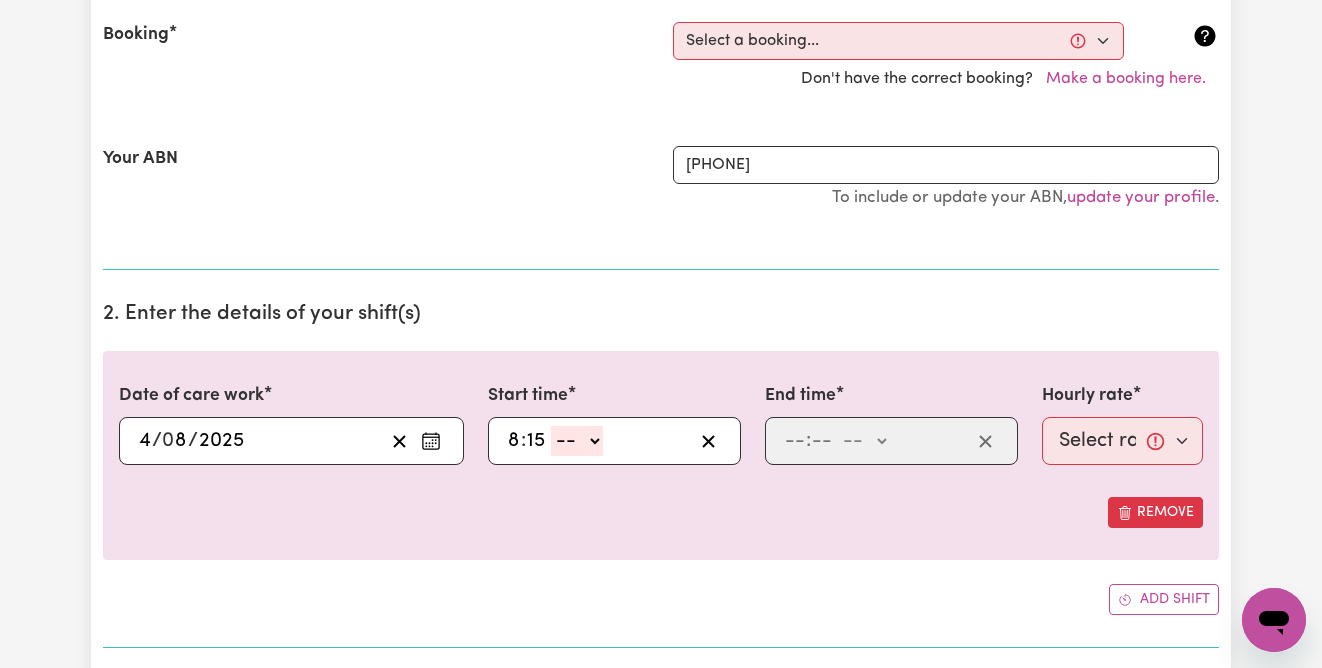 select on "am" 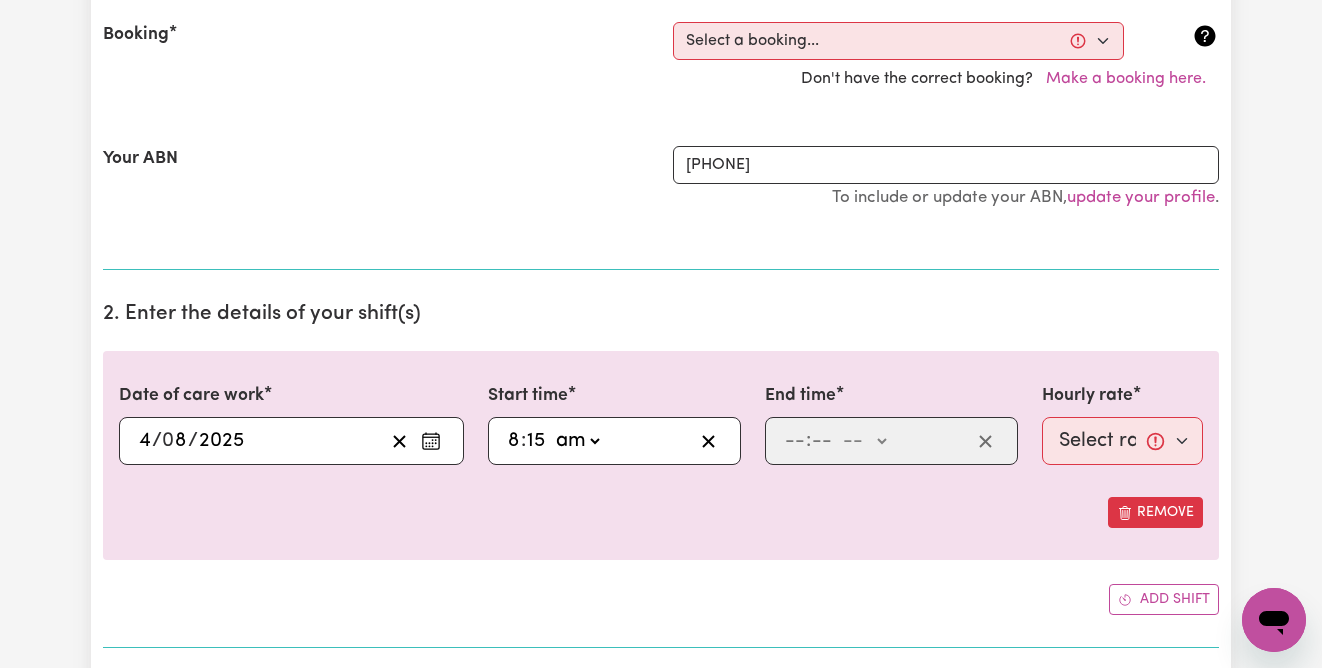 type on "08:15" 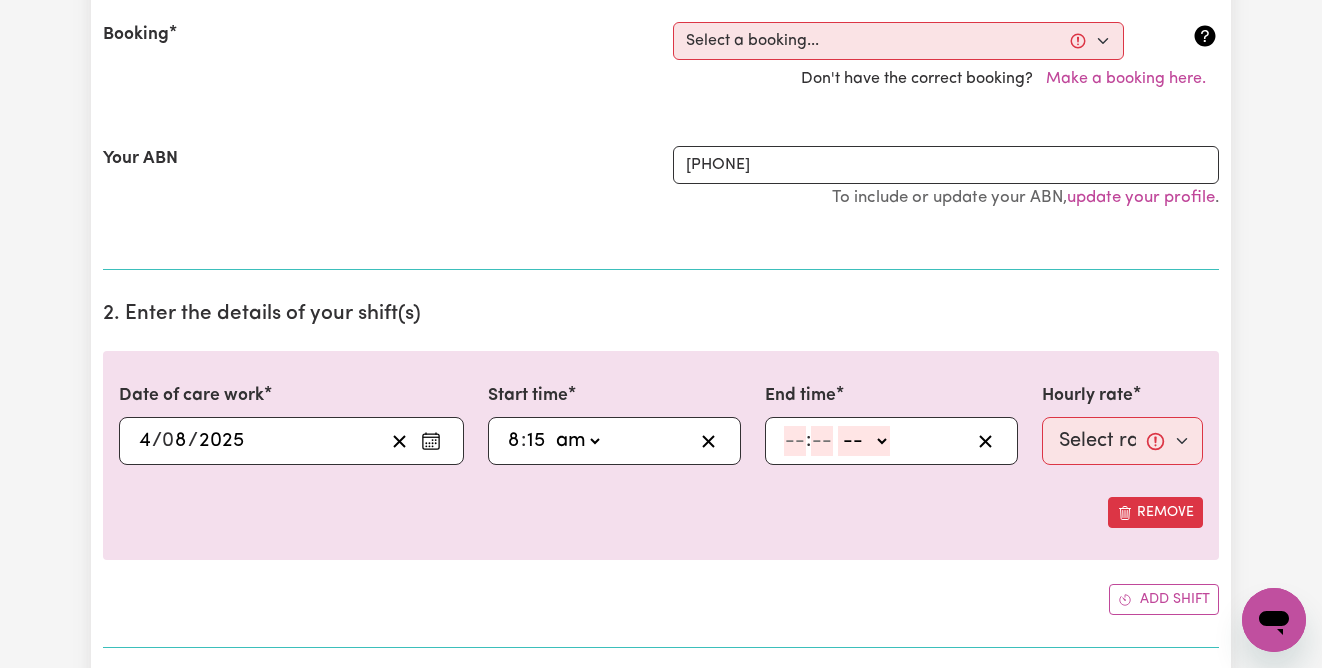 click 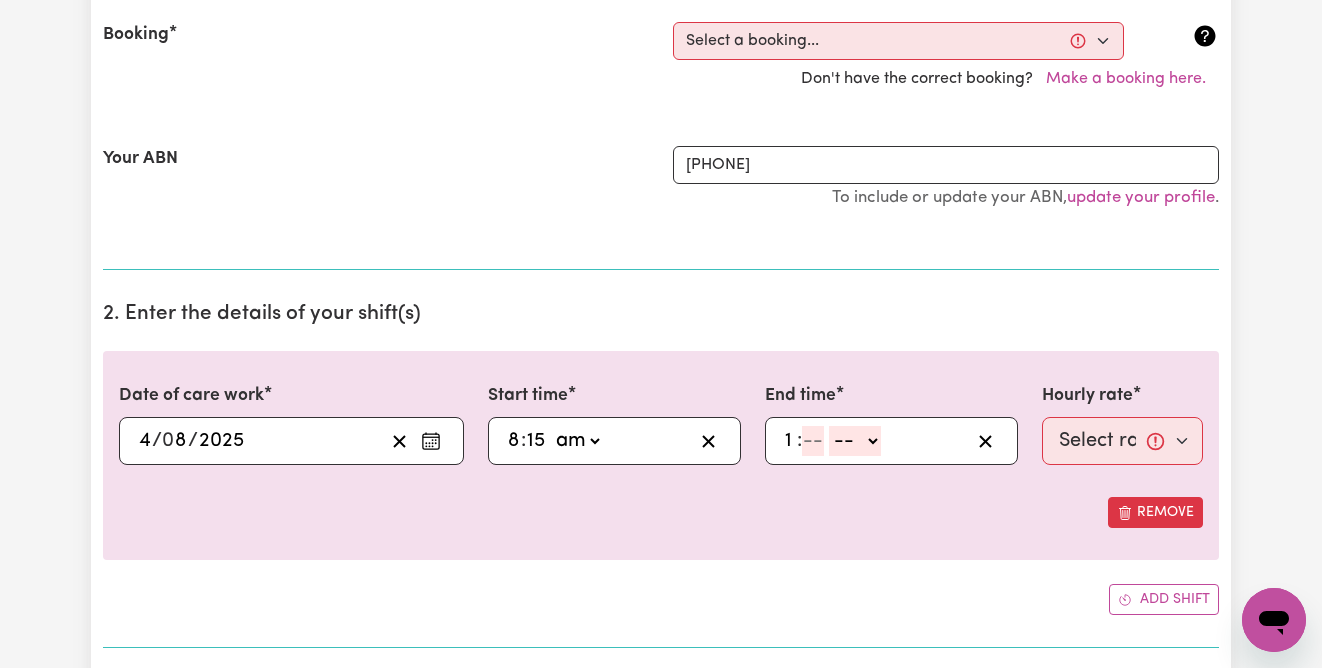 type on "1" 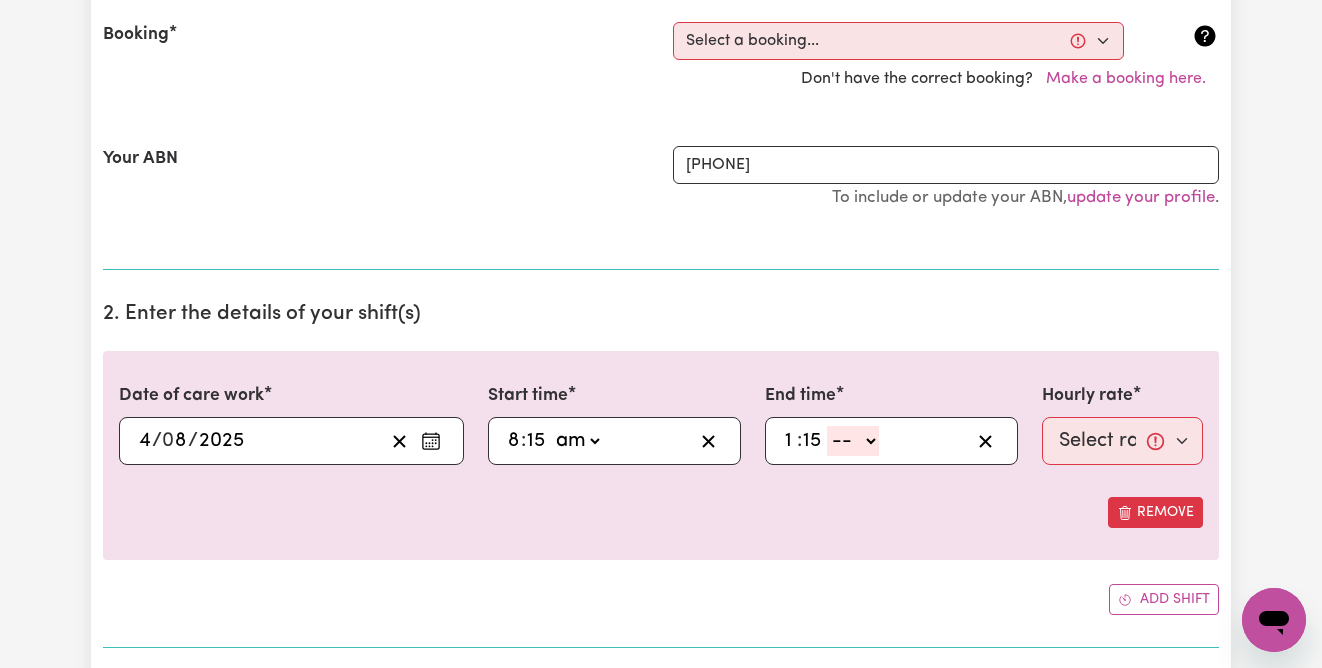 type on "15" 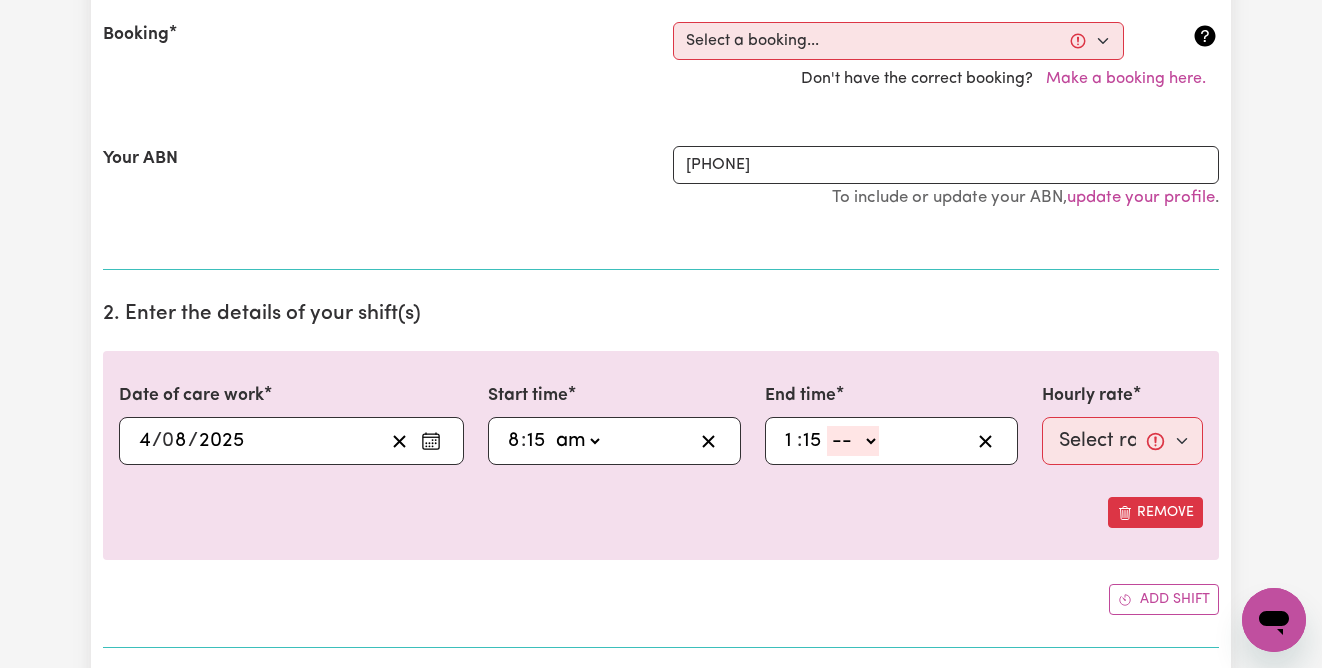 select on "pm" 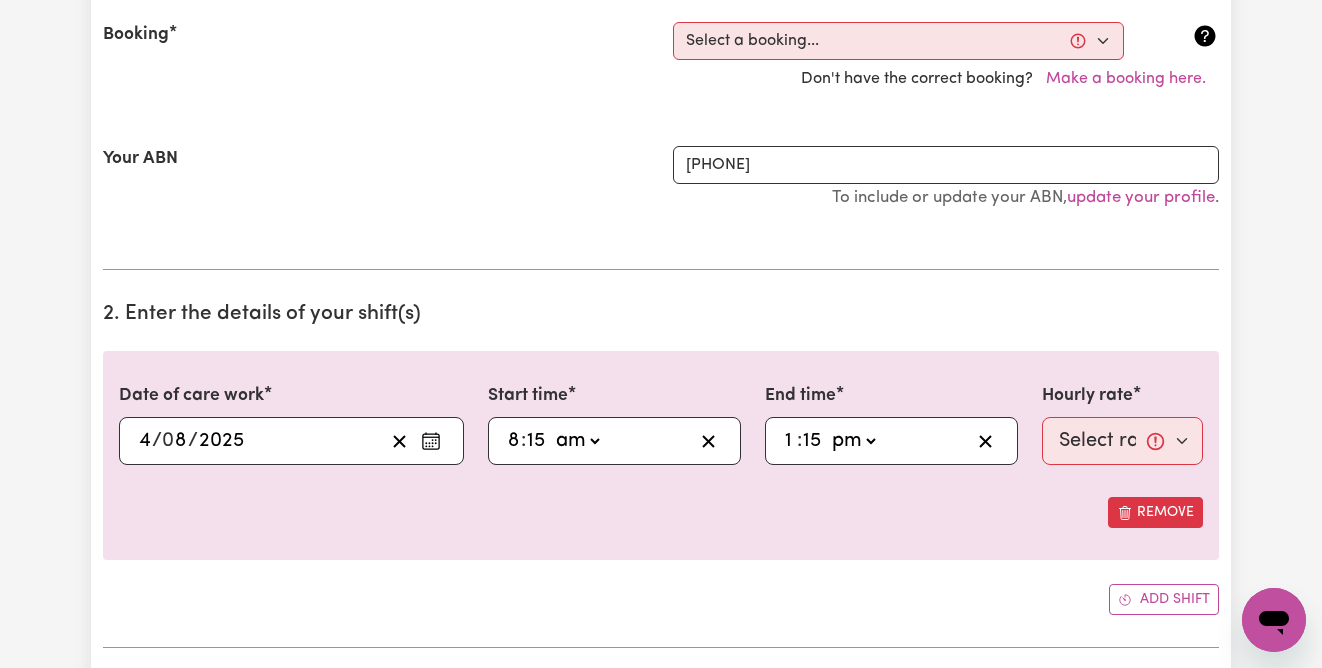 type on "13:15" 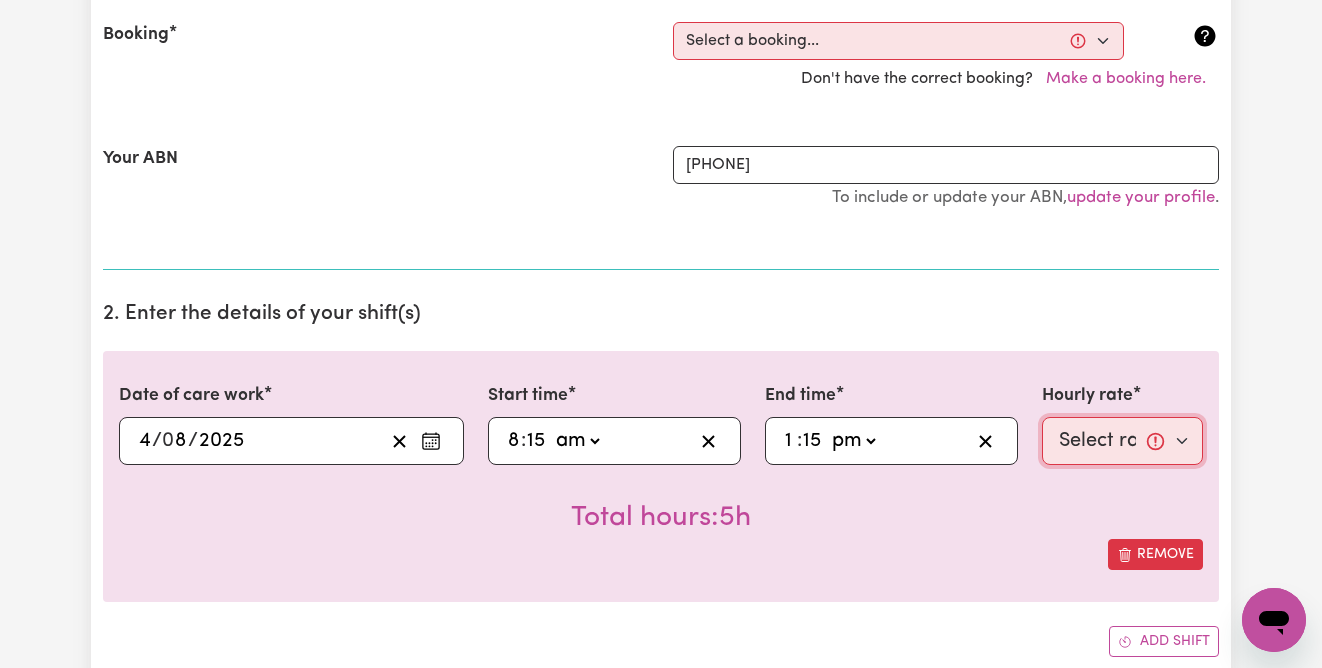 click on "Select rate... $40.00 (Weekday)" at bounding box center (1122, 441) 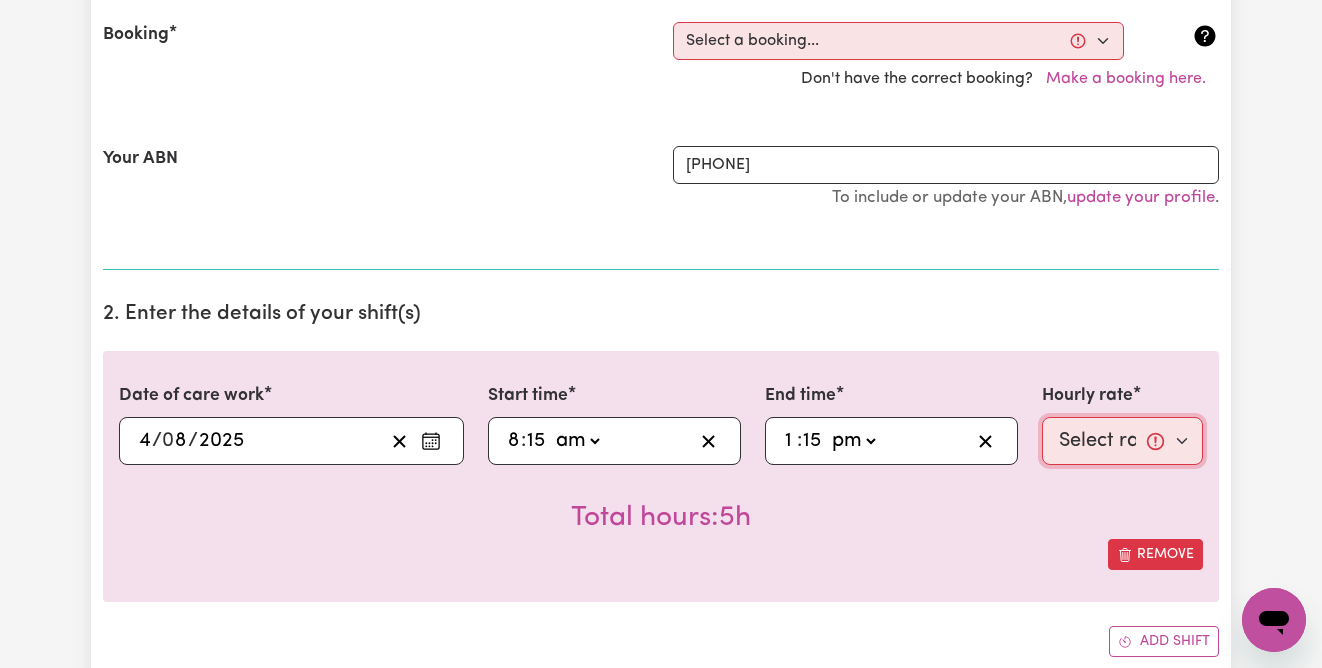 select on "40-Weekday" 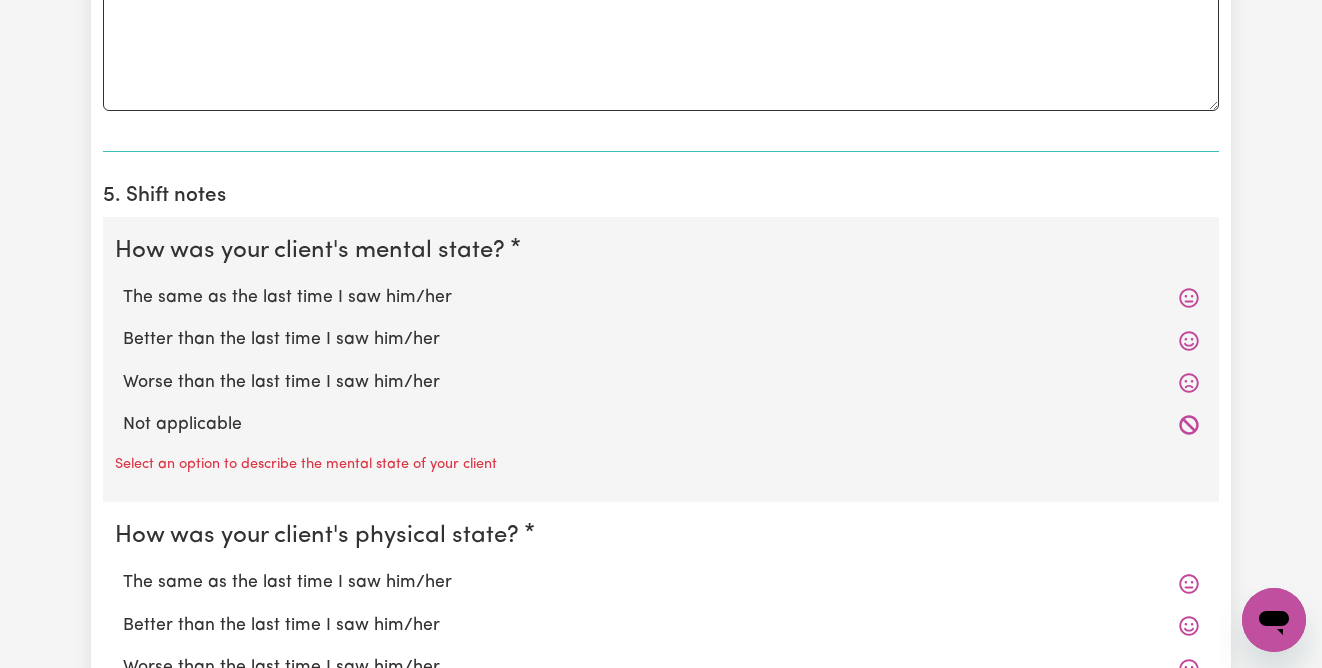 scroll, scrollTop: 1467, scrollLeft: 0, axis: vertical 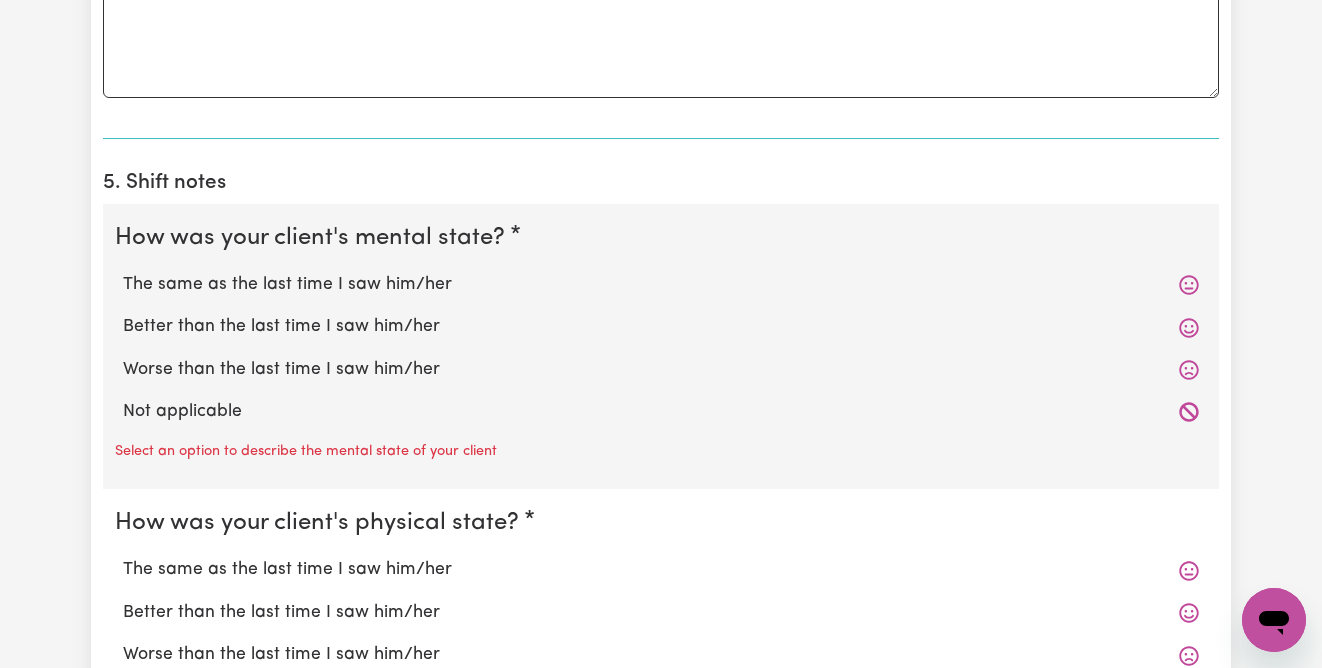 click on "The same as the last time I saw him/her" at bounding box center (661, 285) 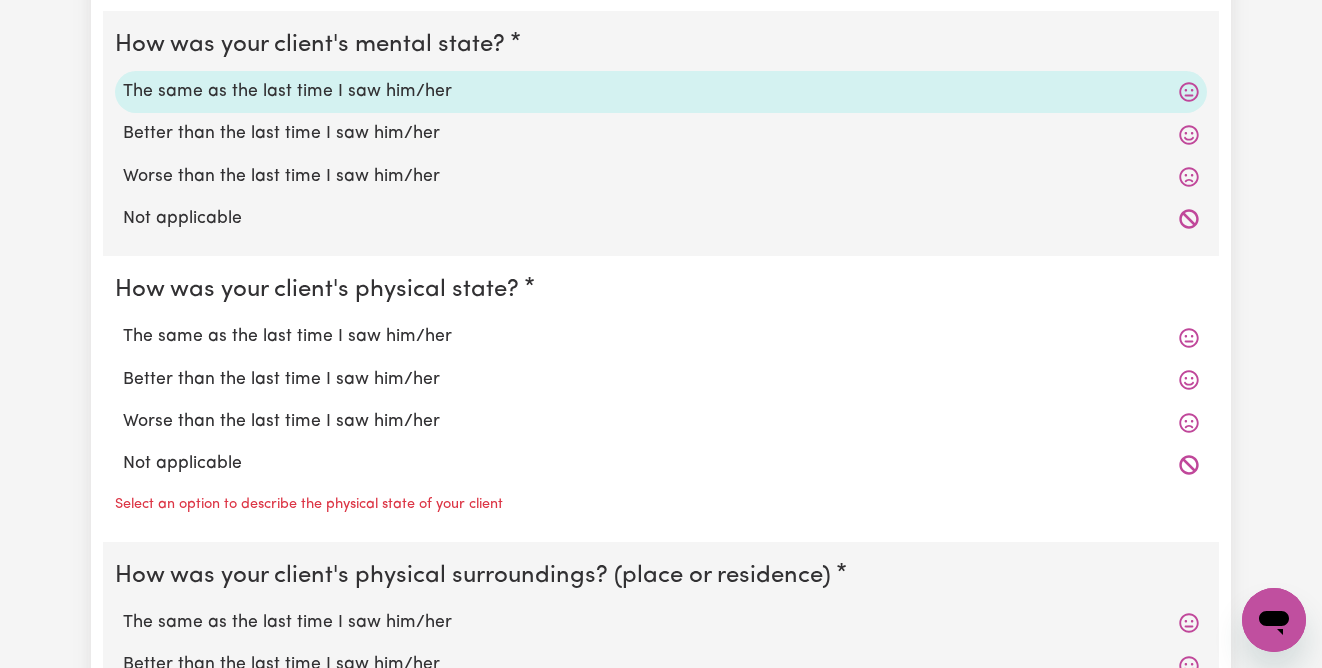 scroll, scrollTop: 1732, scrollLeft: 0, axis: vertical 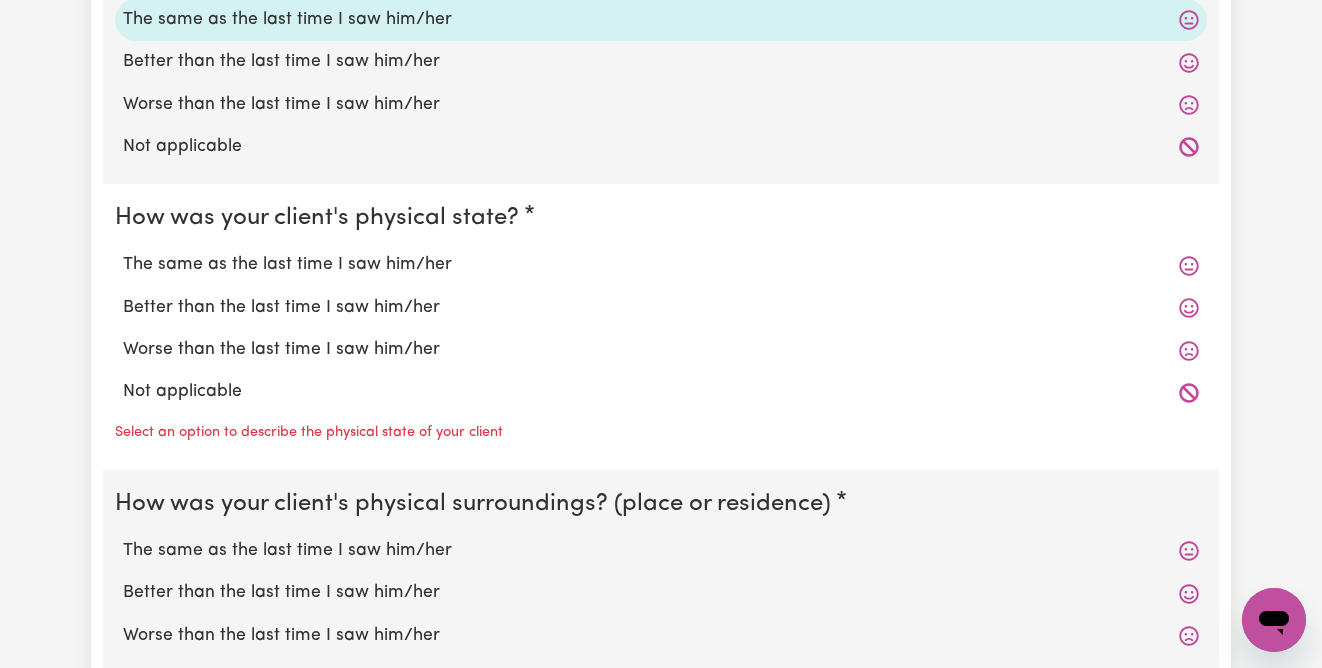 click on "The same as the last time I saw him/her" at bounding box center (661, 265) 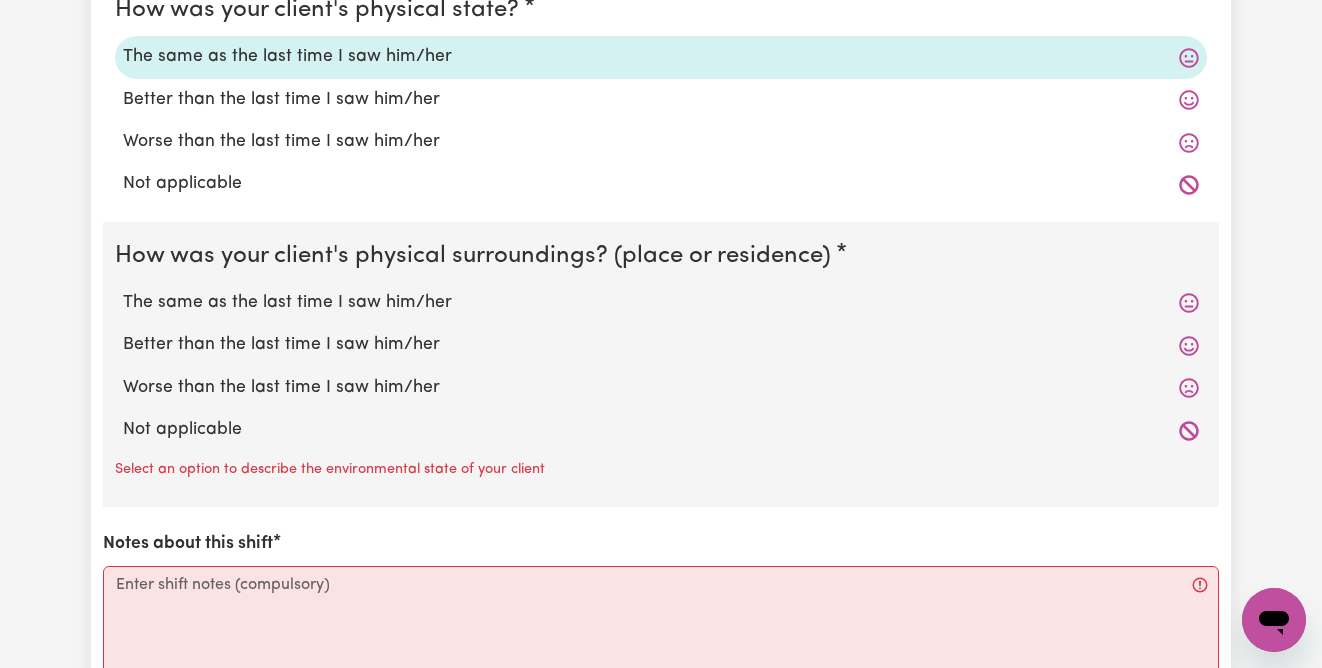 scroll, scrollTop: 1976, scrollLeft: 0, axis: vertical 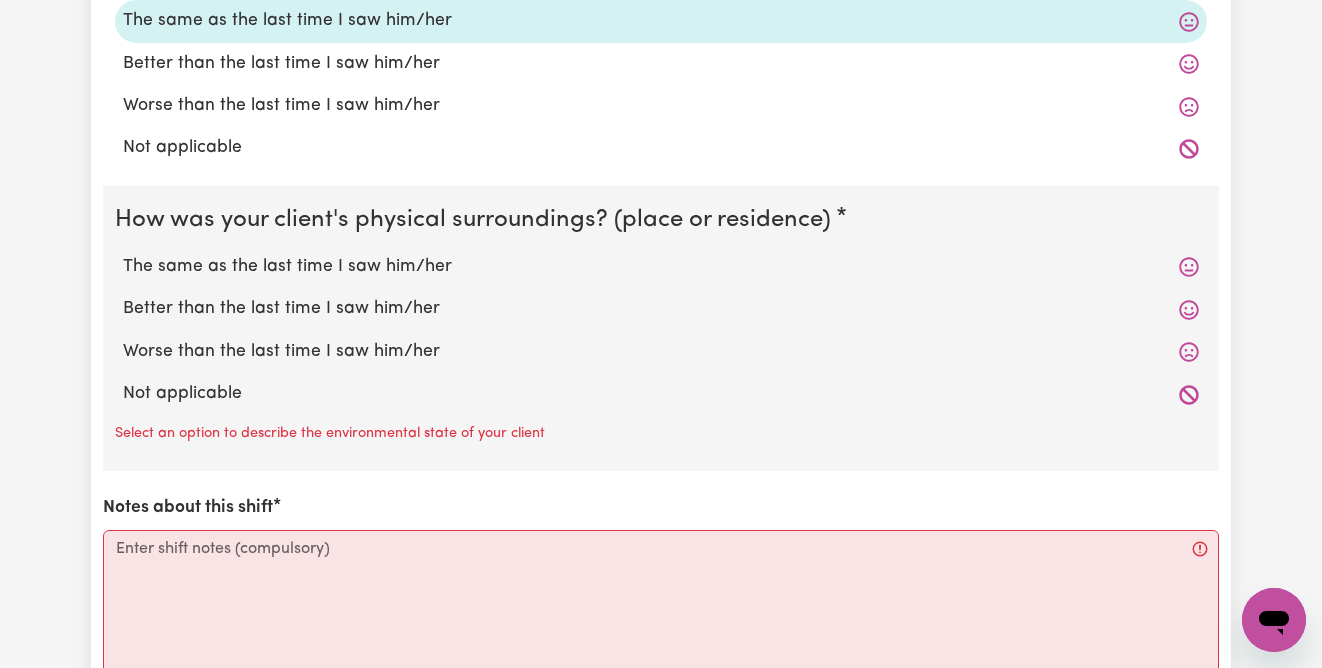 click on "The same as the last time I saw him/her" at bounding box center [661, 267] 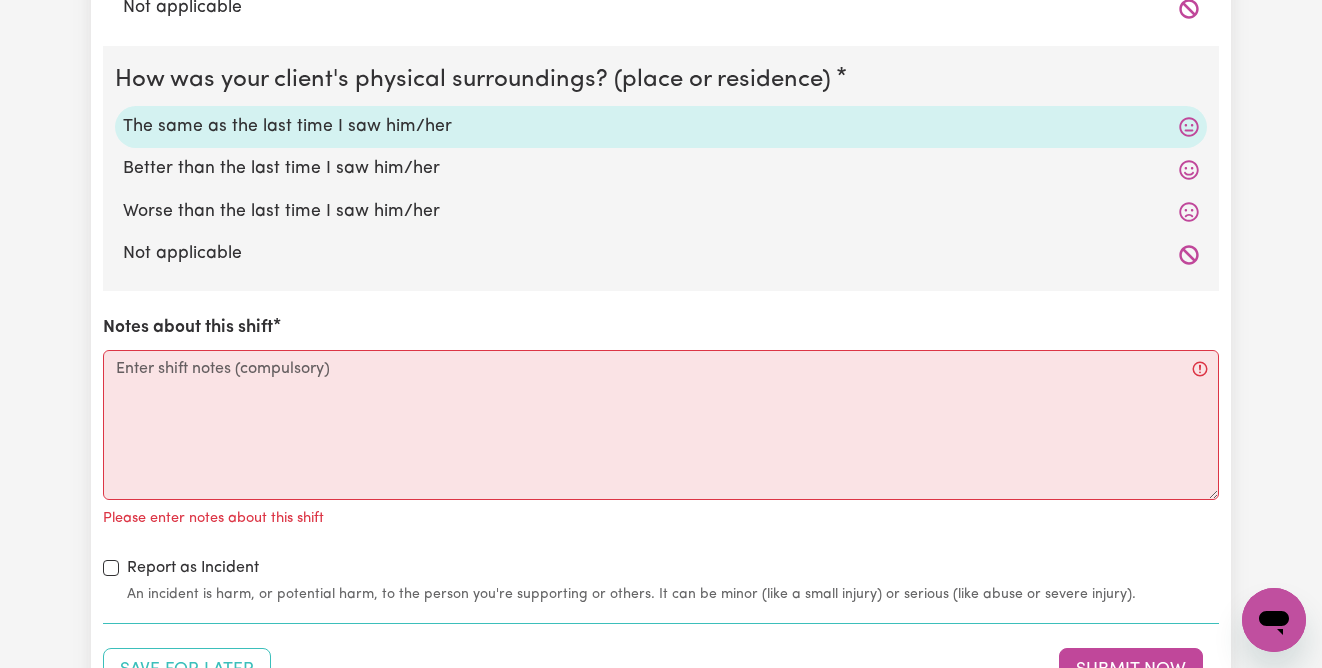 scroll, scrollTop: 2254, scrollLeft: 0, axis: vertical 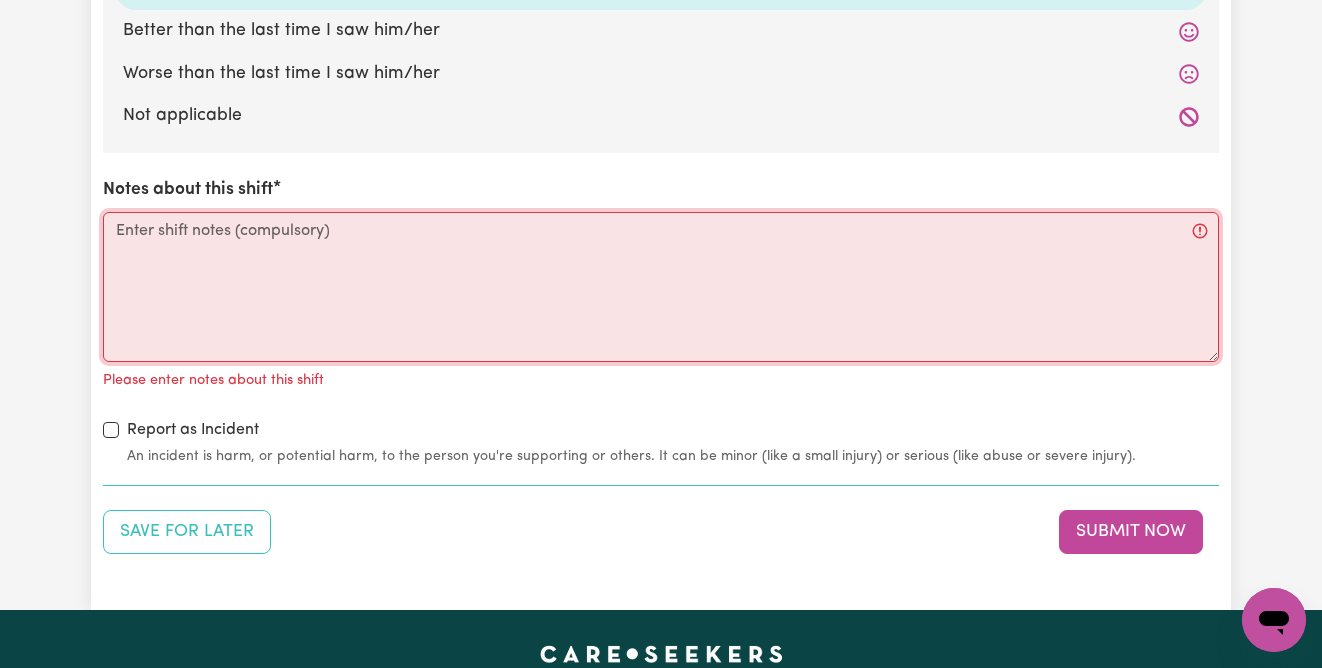 click on "Notes about this shift" at bounding box center (661, 287) 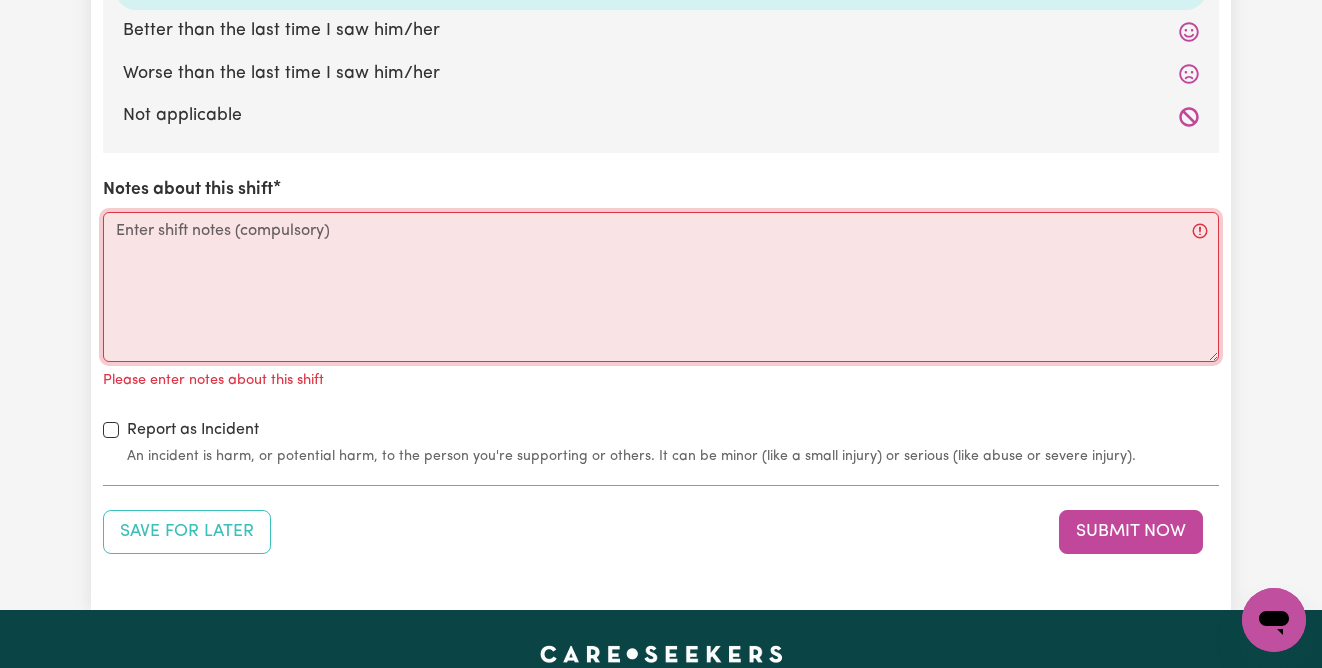 paste on "Monday [MONTH] 4, 2025
Late with traffic and heavy rain
0815 entry via lock box
Make bed
Self medication by [FIRST]
0830 examine pieces of new wheelchair that have become detached; try to fix them
0845 breakfast and make lunch
0905 use of electric hoist and manual wheelchair
0910 toilet
0925 open bowels
Clothes into washing machine
0940 shower
1015 dress moisturise
wash dishes
hang clothes on line
1115 [FIRST] leaves for gym
Wash floors; sweep backyard; wash cloths
Hang cloths onto line
1235 Head up to coffee shop for takeaway coffee for [FIRST]
1240 [FIRST] returns from gym
1315 [FIRST] is ready for lunch" 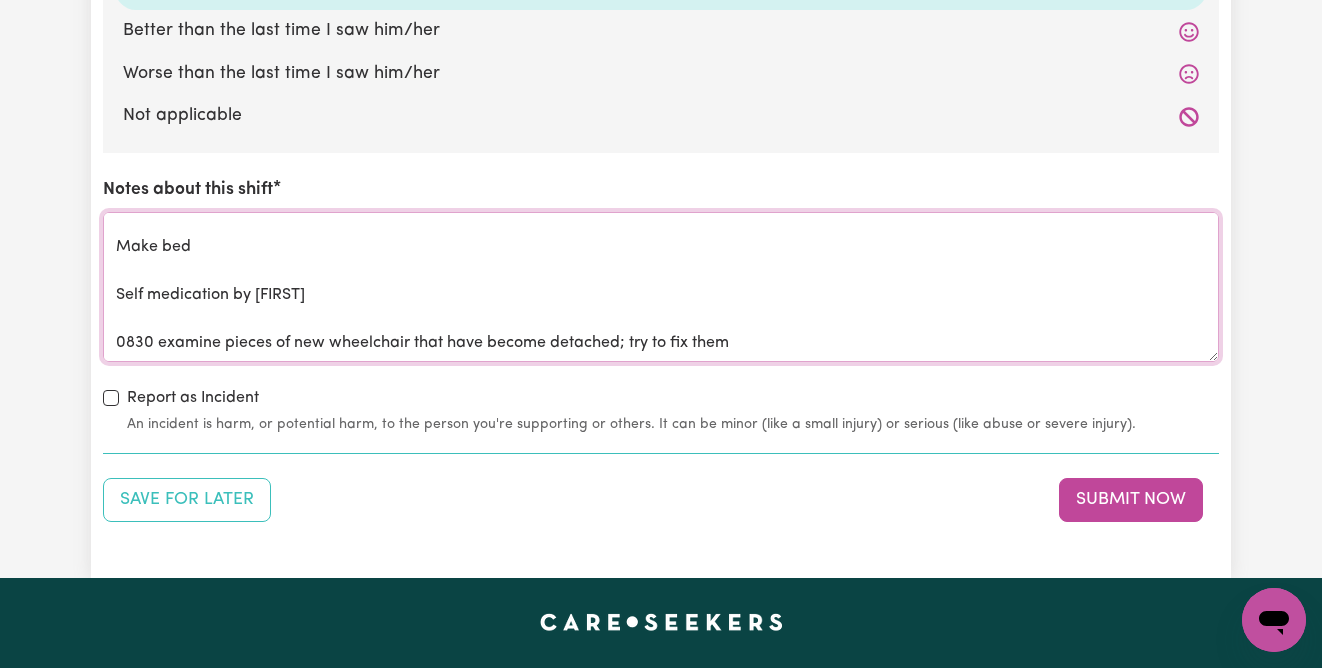 scroll, scrollTop: 0, scrollLeft: 0, axis: both 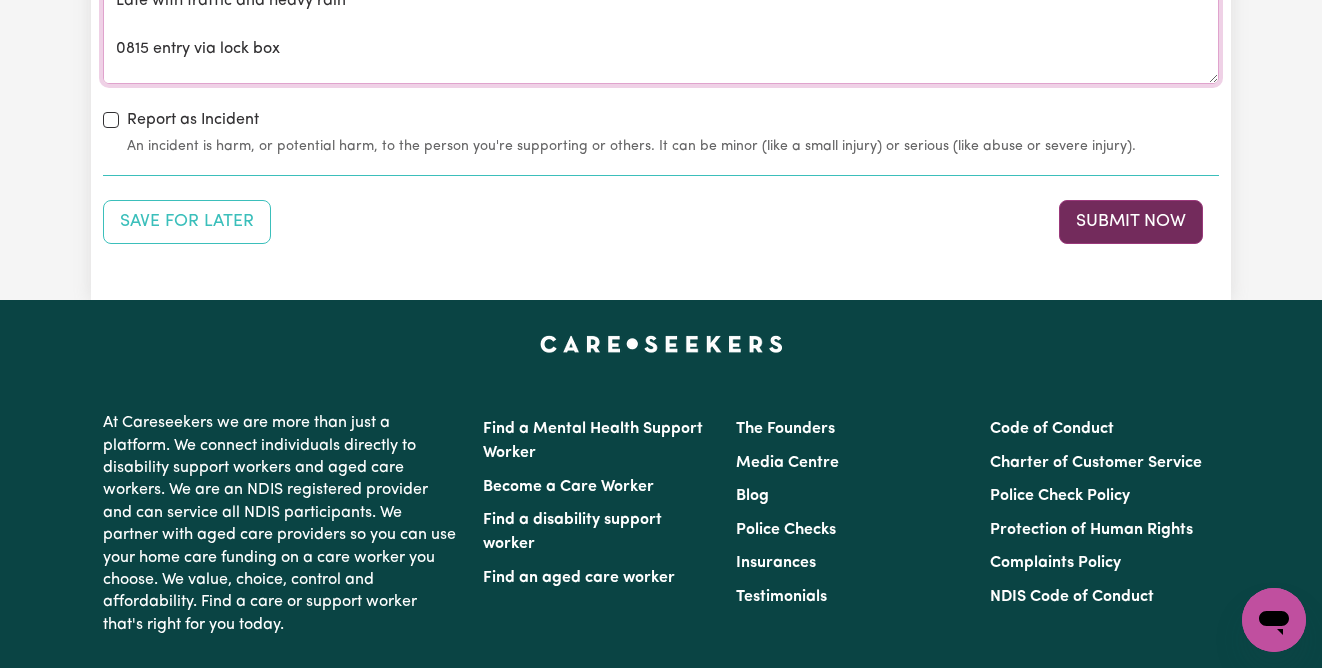 type on "Monday [MONTH] 4, 2025
Late with traffic and heavy rain
0815 entry via lock box
Make bed
Self medication by [FIRST]
0830 examine pieces of new wheelchair that have become detached; try to fix them
0845 breakfast and make lunch
0905 use of electric hoist and manual wheelchair
0910 toilet
0925 open bowels
Clothes into washing machine
0940 shower
1015 dress moisturise
wash dishes
hang clothes on line
1115 [FIRST] leaves for gym
Wash floors; sweep backyard; wash cloths
Hang cloths onto line
1235 Head up to coffee shop for takeaway coffee for [FIRST]
1240 [FIRST] returns from gym
1315 [FIRST] is ready for lunch" 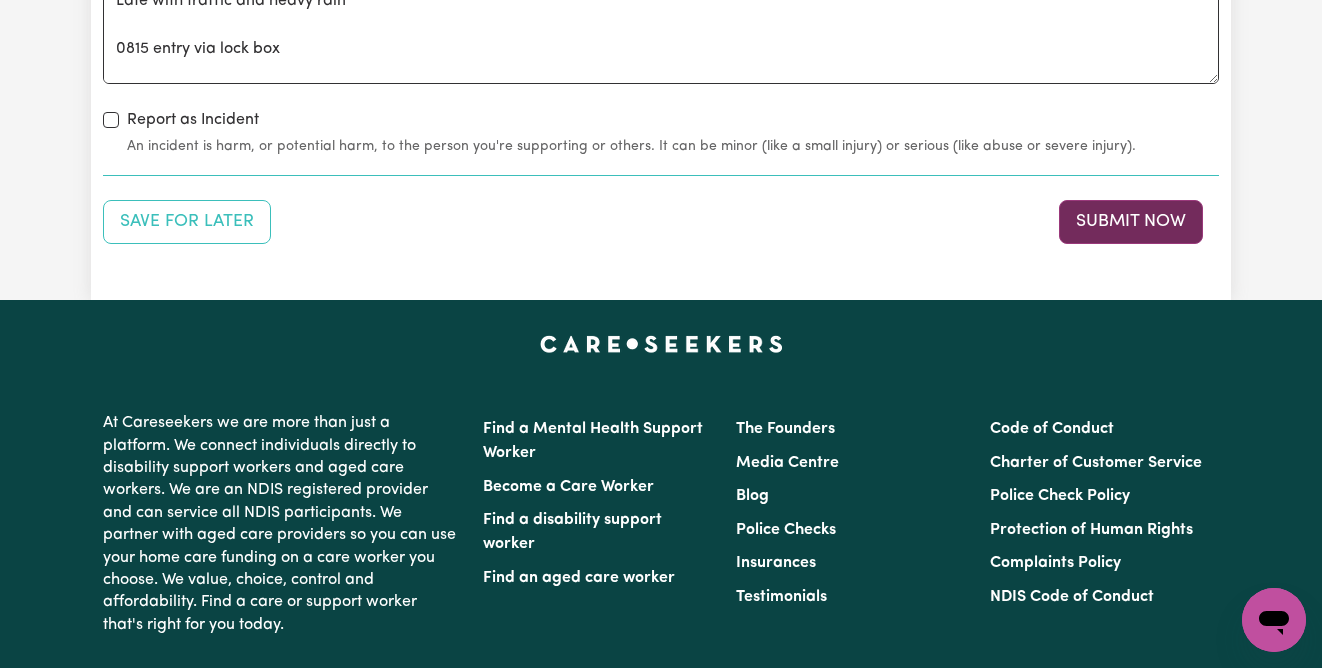 click on "Submit Now" at bounding box center (1131, 222) 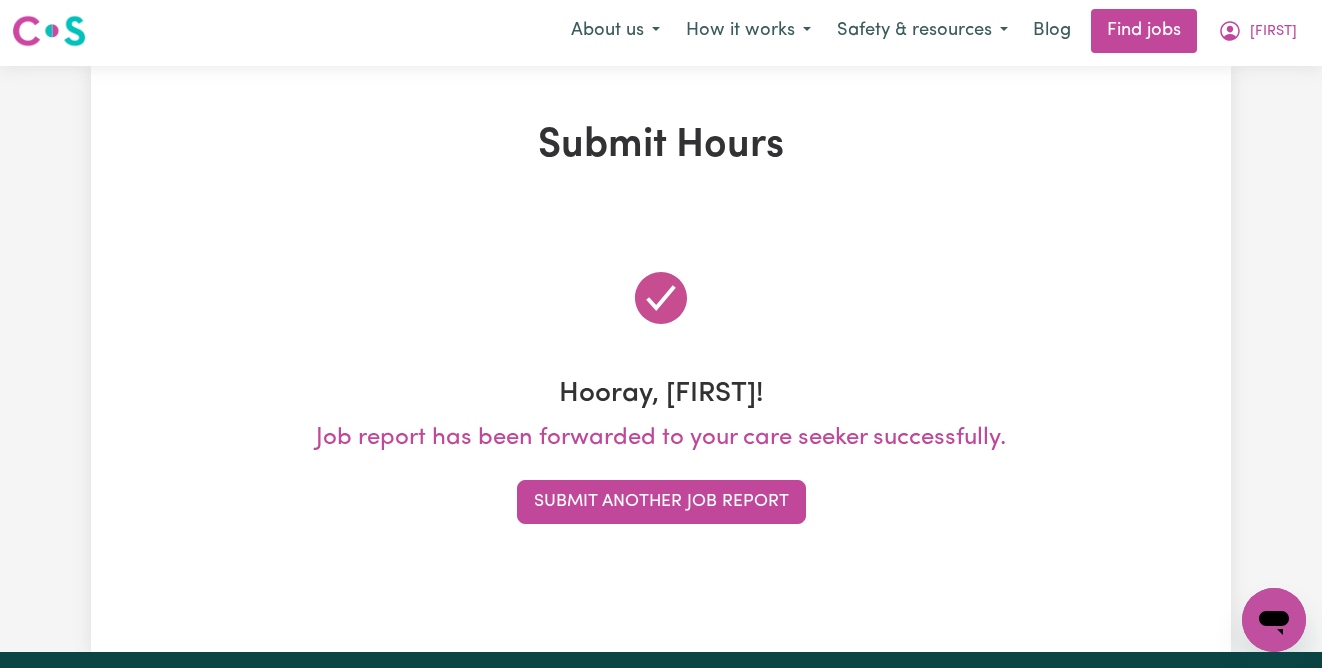 scroll, scrollTop: 0, scrollLeft: 0, axis: both 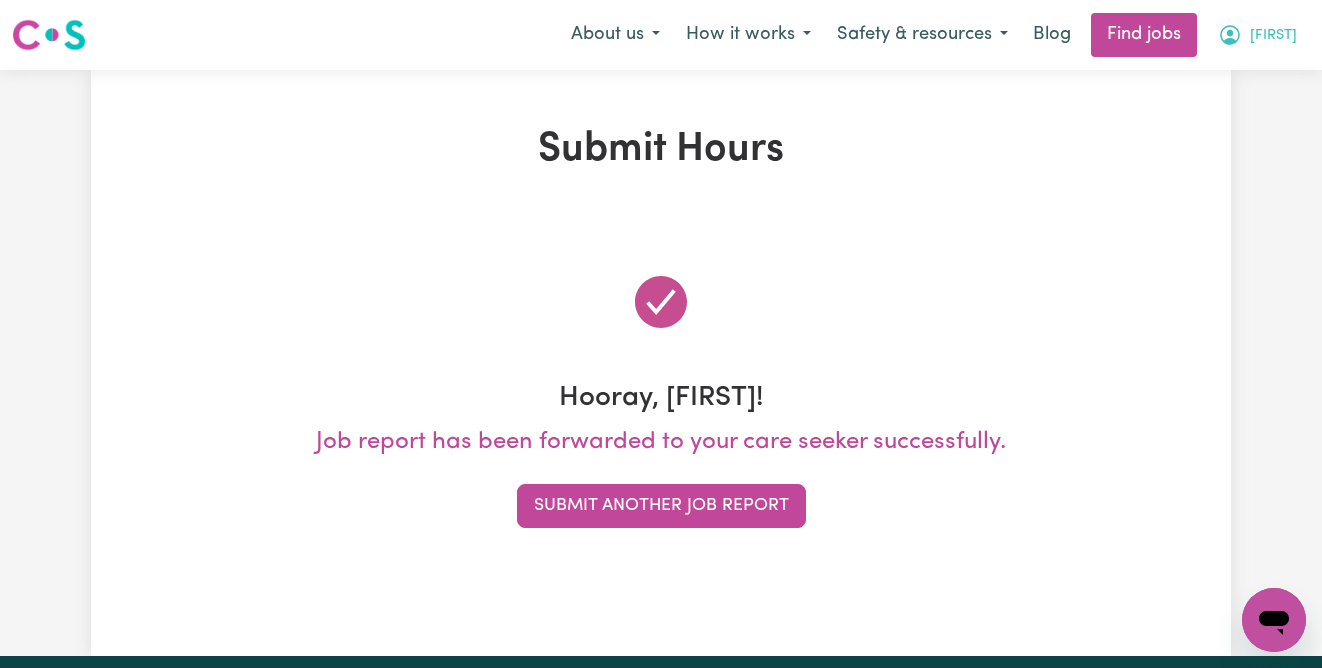 click on "[FIRST]" at bounding box center [1273, 36] 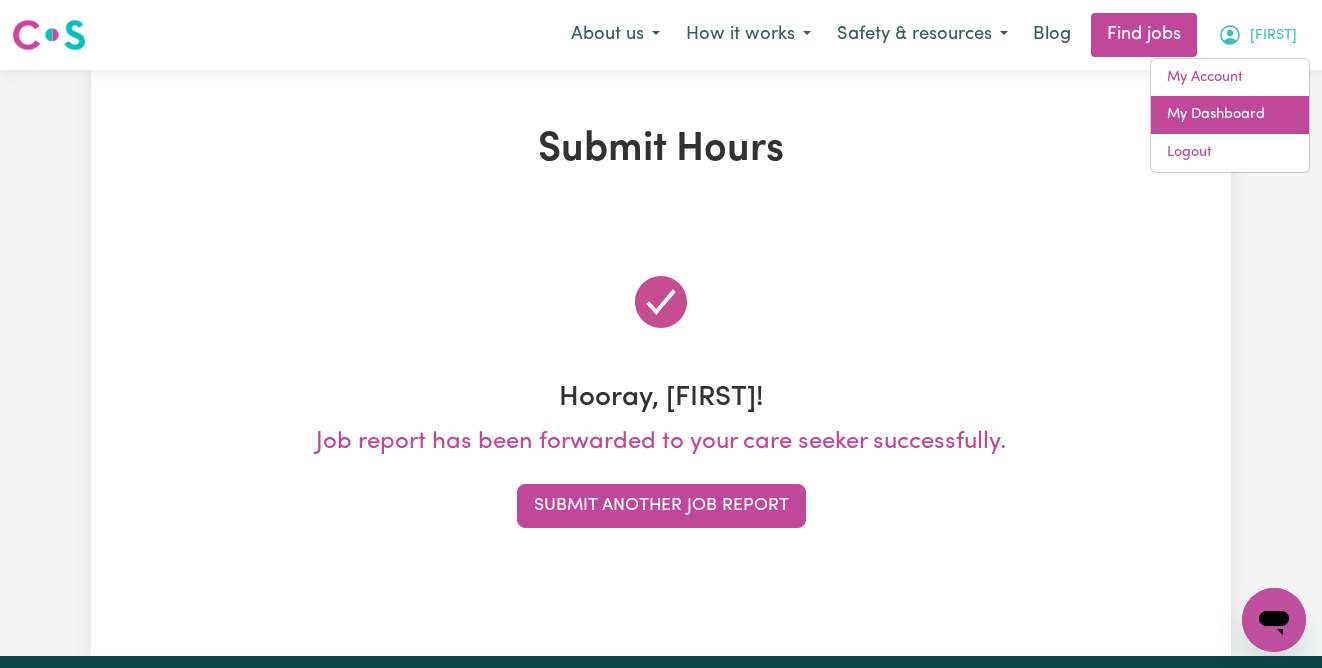 click on "My Dashboard" at bounding box center (1230, 115) 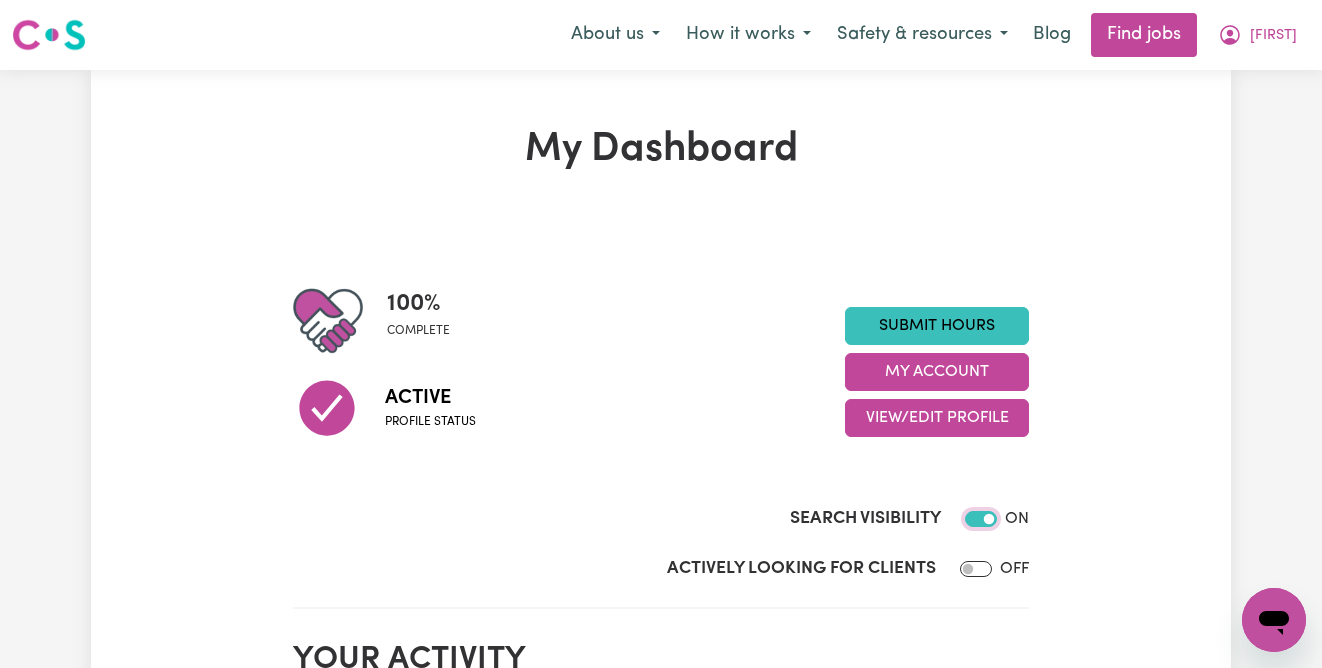 click on "Search Visibility" at bounding box center [981, 519] 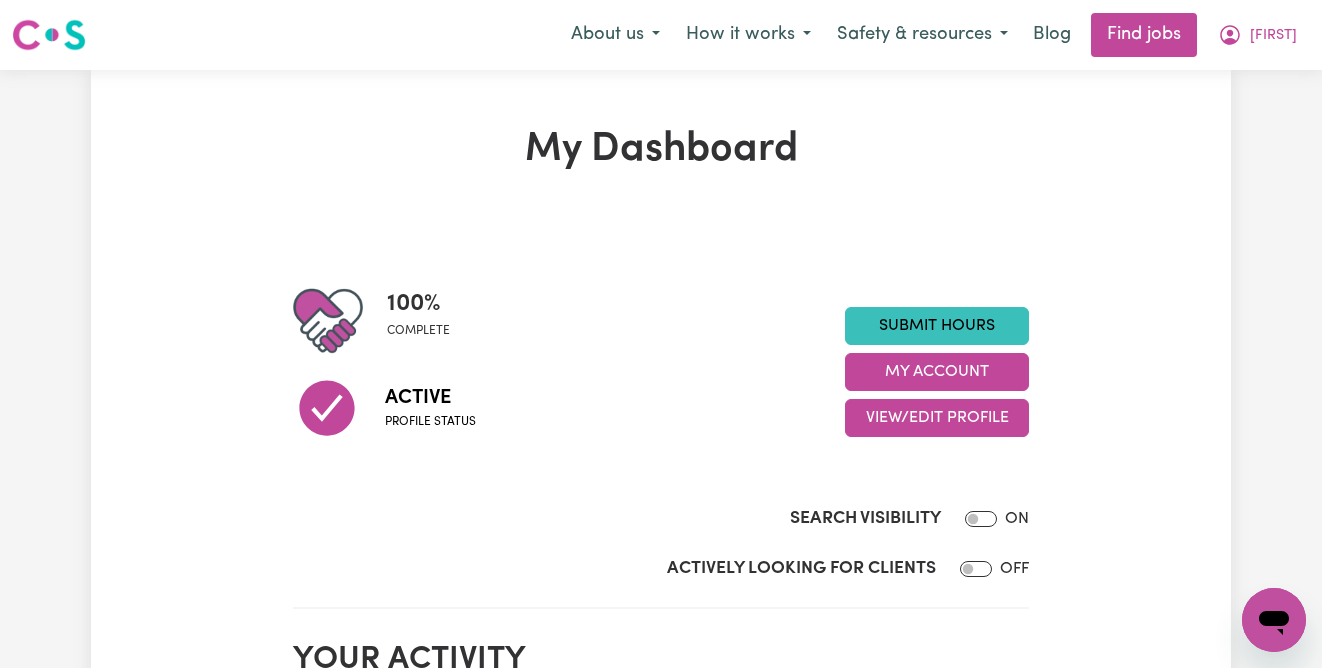 checkbox on "false" 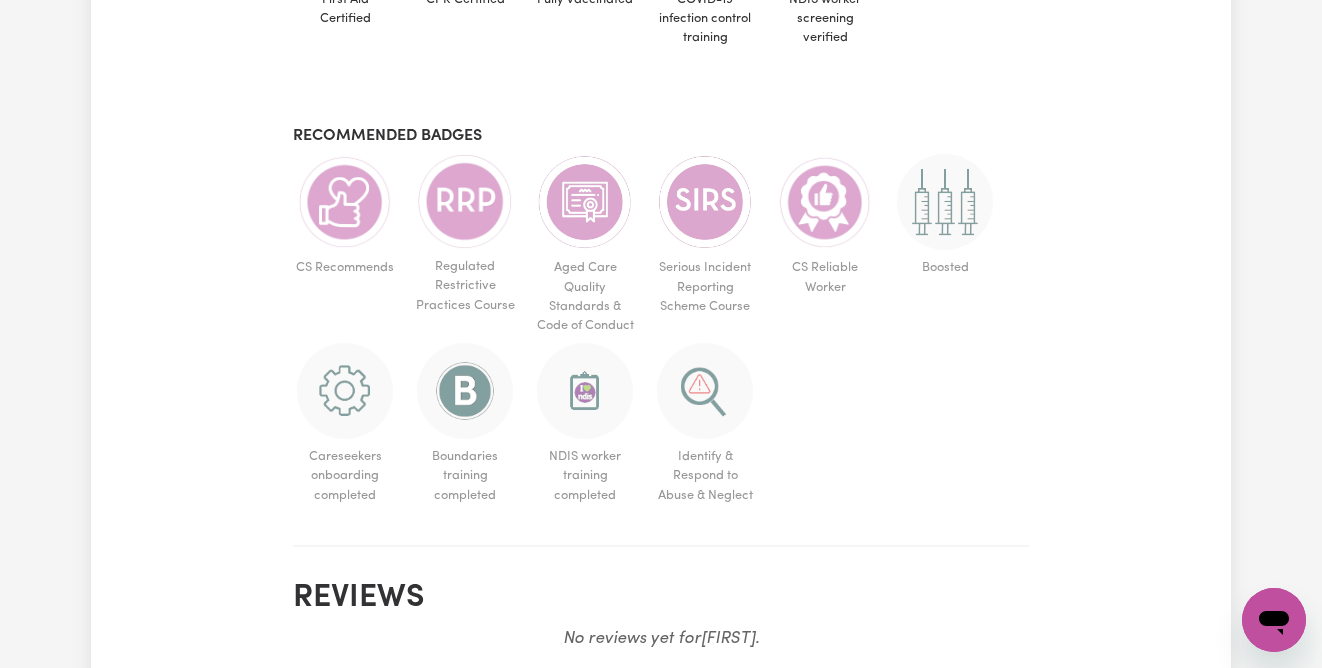 scroll, scrollTop: 1136, scrollLeft: 0, axis: vertical 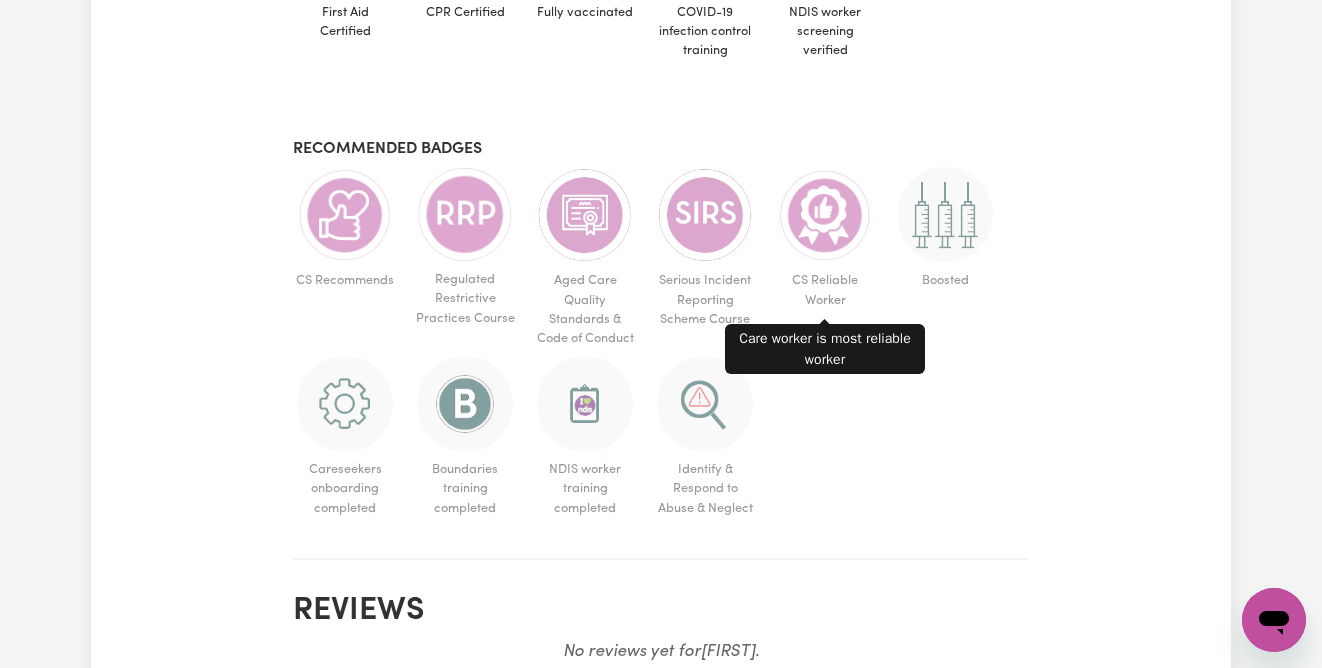 click at bounding box center (825, 215) 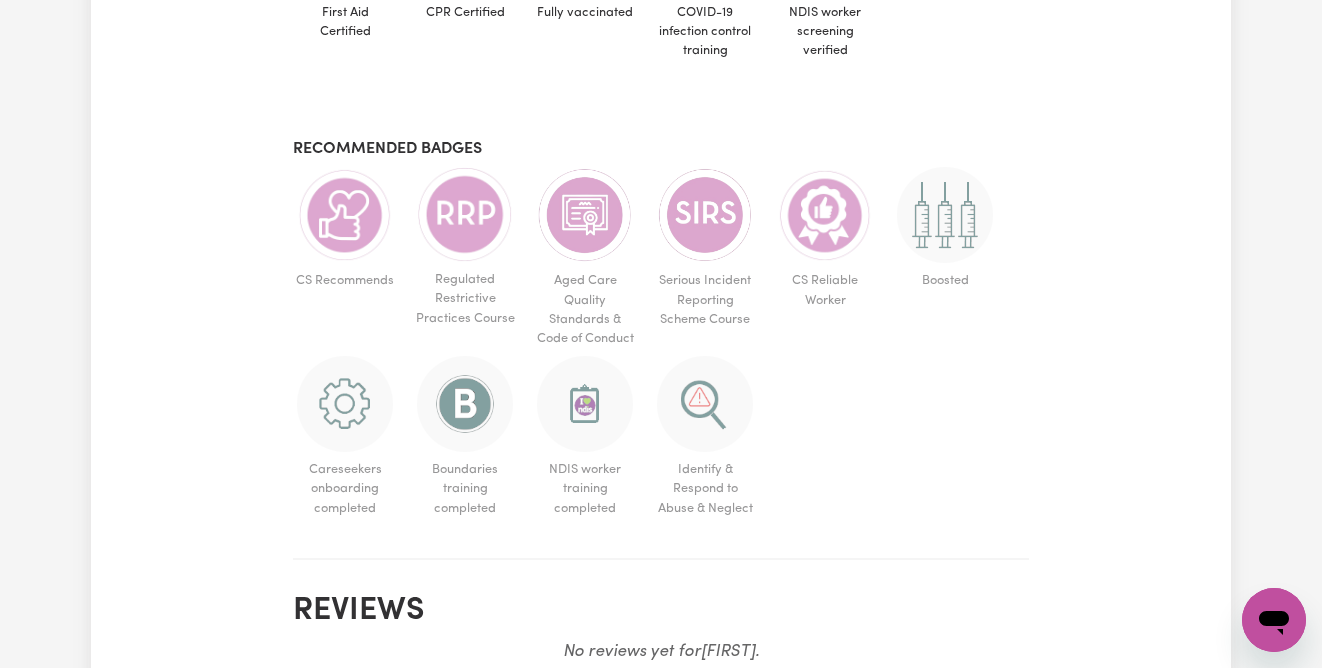 click at bounding box center (825, 215) 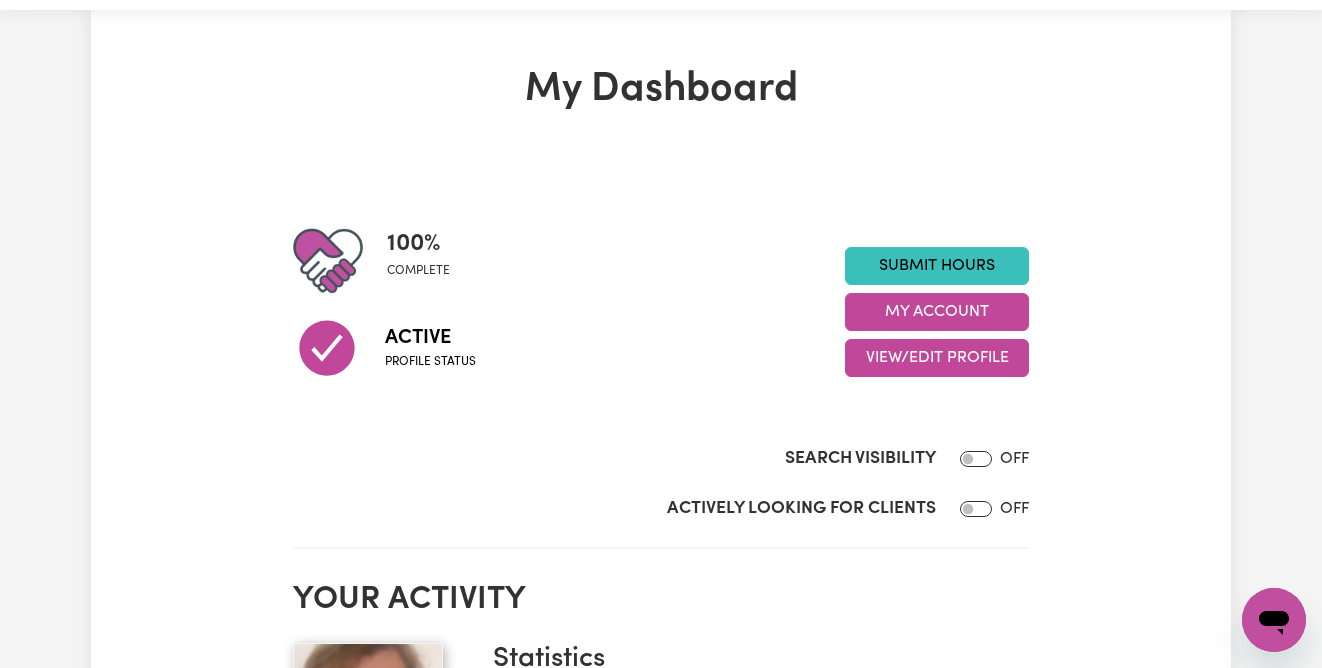 scroll, scrollTop: 0, scrollLeft: 0, axis: both 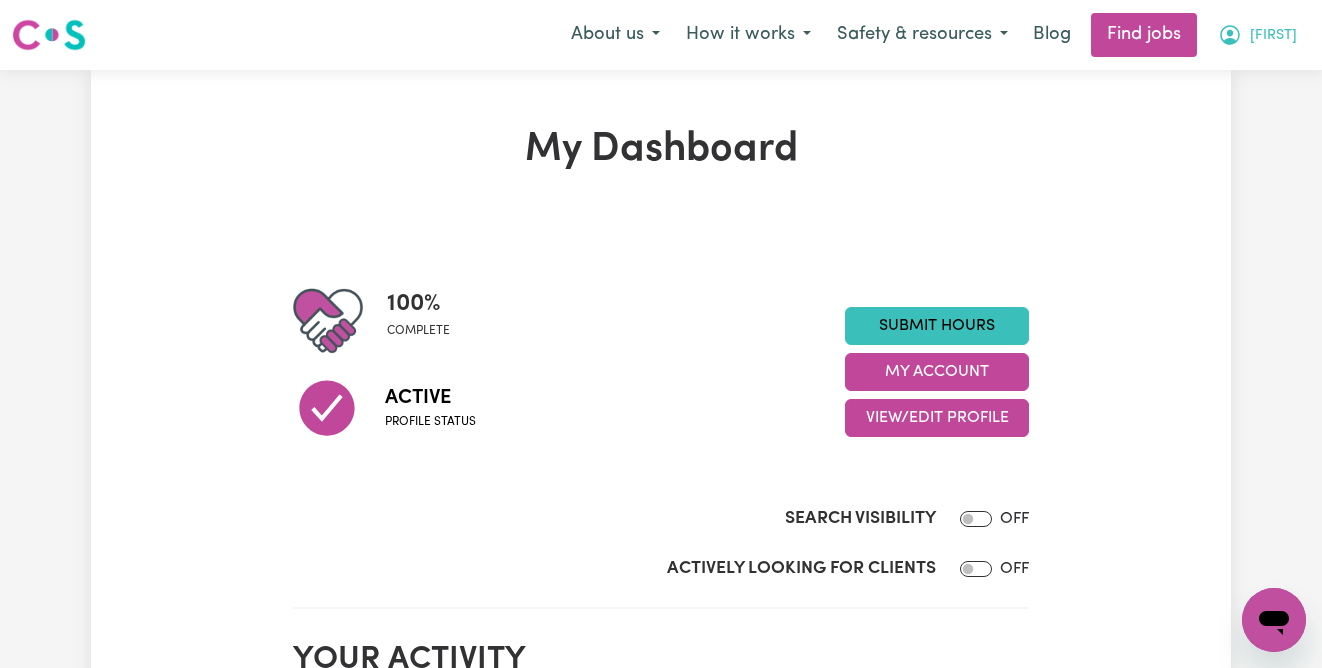 click on "[FIRST]" at bounding box center (1273, 36) 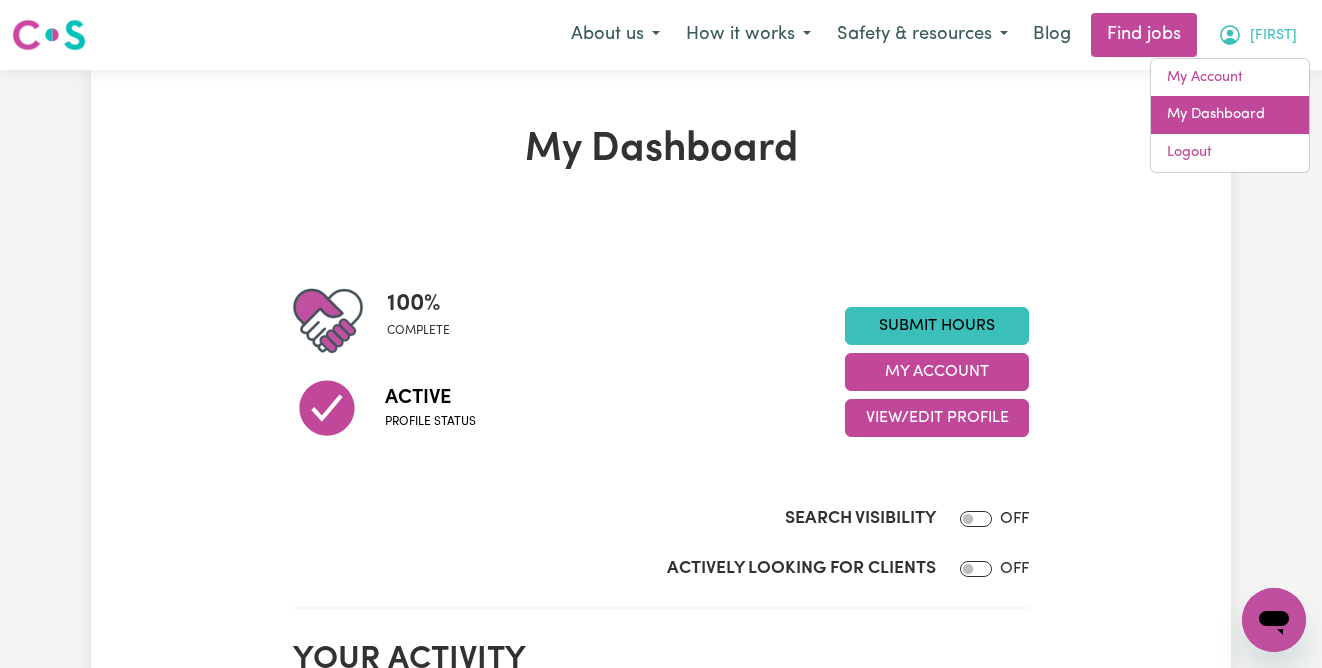 click on "My Dashboard" at bounding box center (1230, 115) 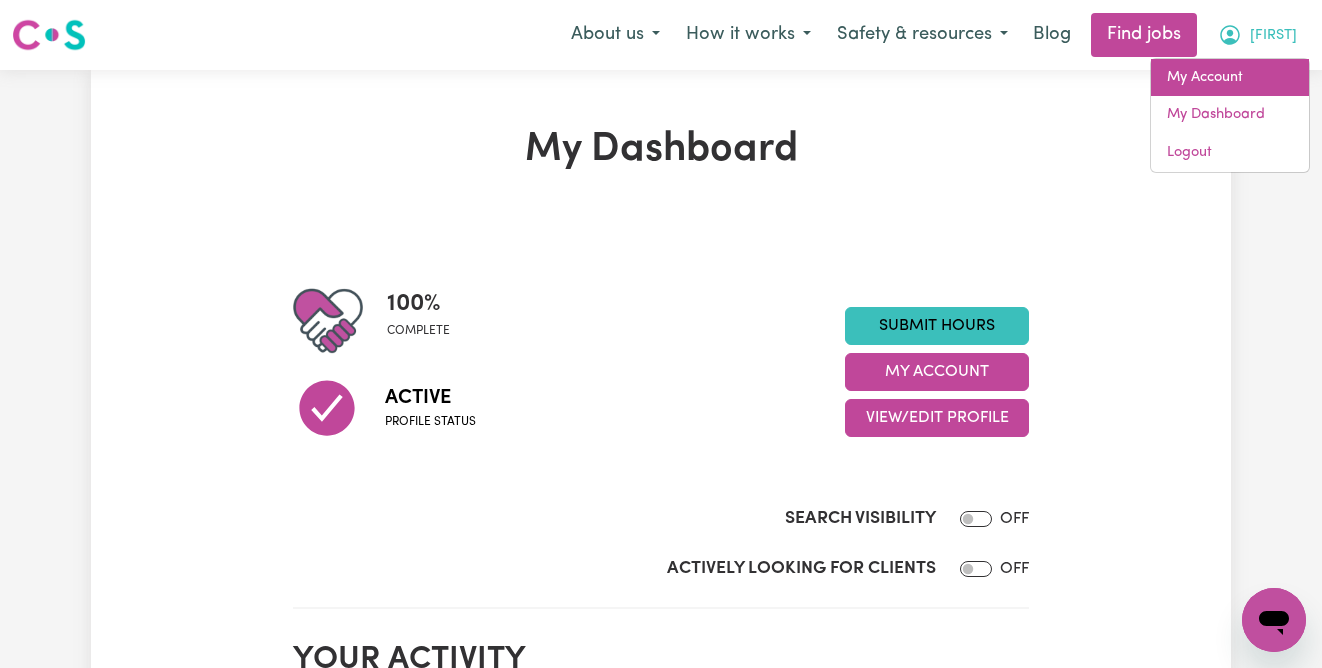 click on "My Account" at bounding box center [1230, 78] 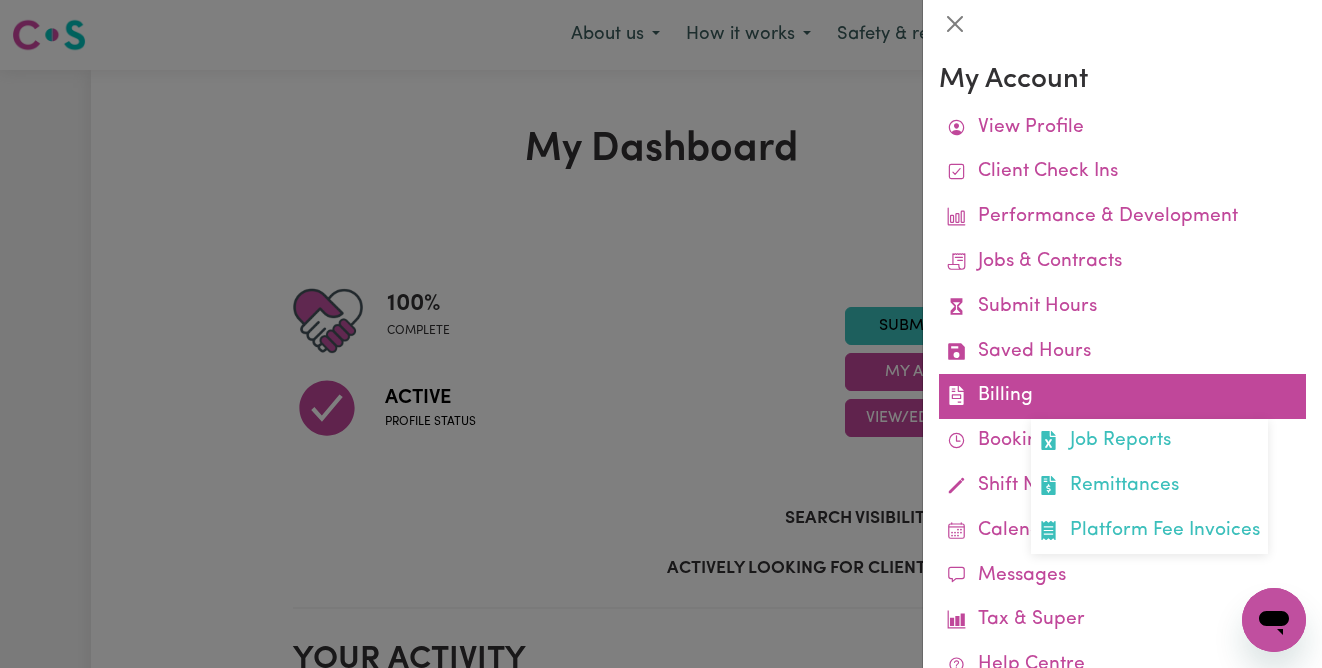 click on "Billing Job Reports Remittances Platform Fee Invoices" at bounding box center [1122, 396] 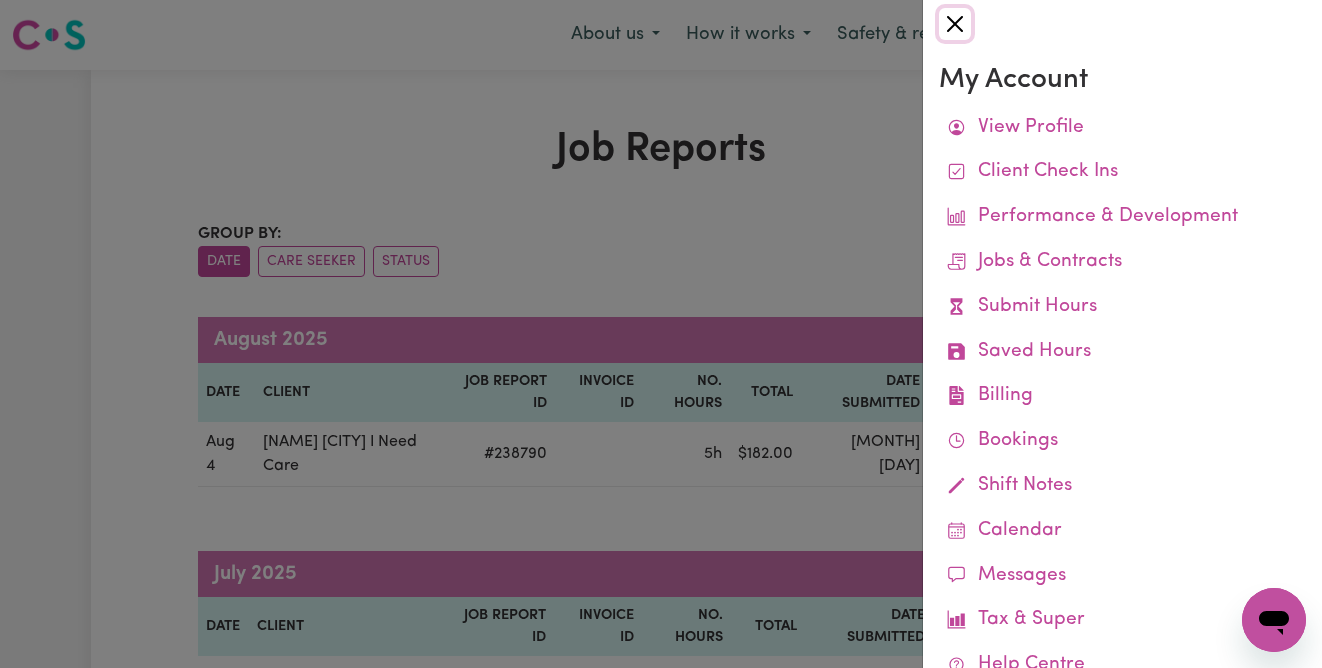 click at bounding box center (955, 24) 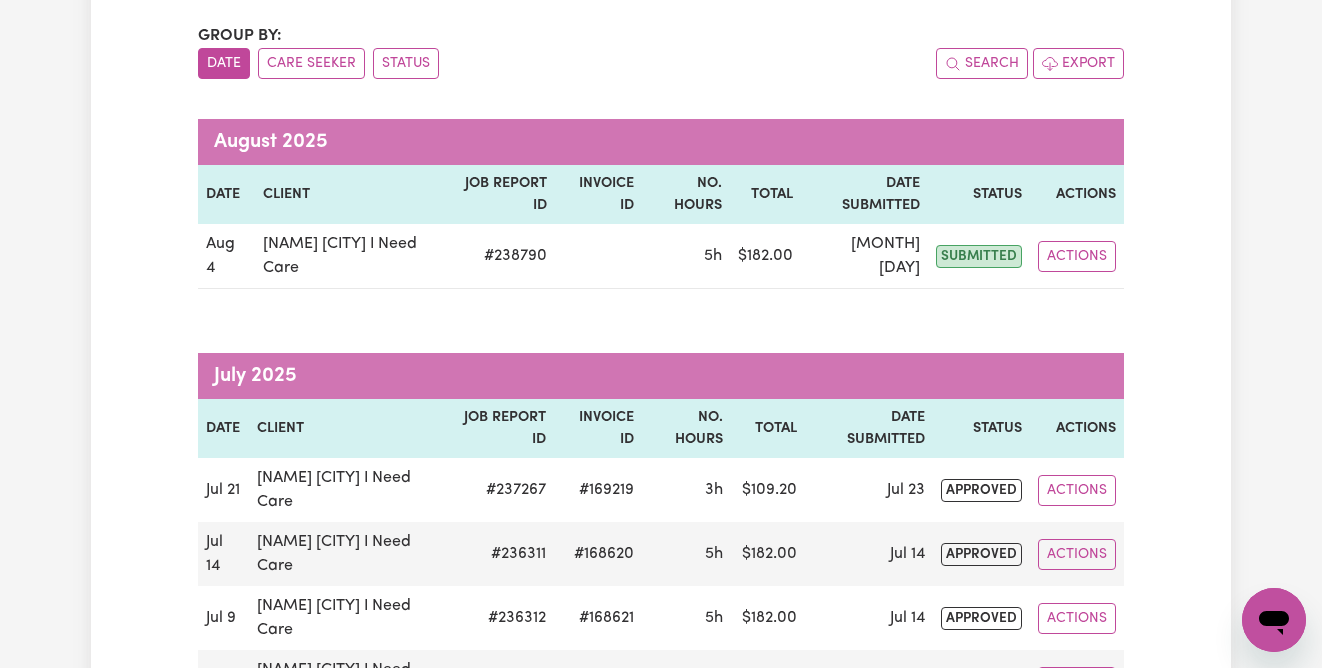 scroll, scrollTop: 243, scrollLeft: 0, axis: vertical 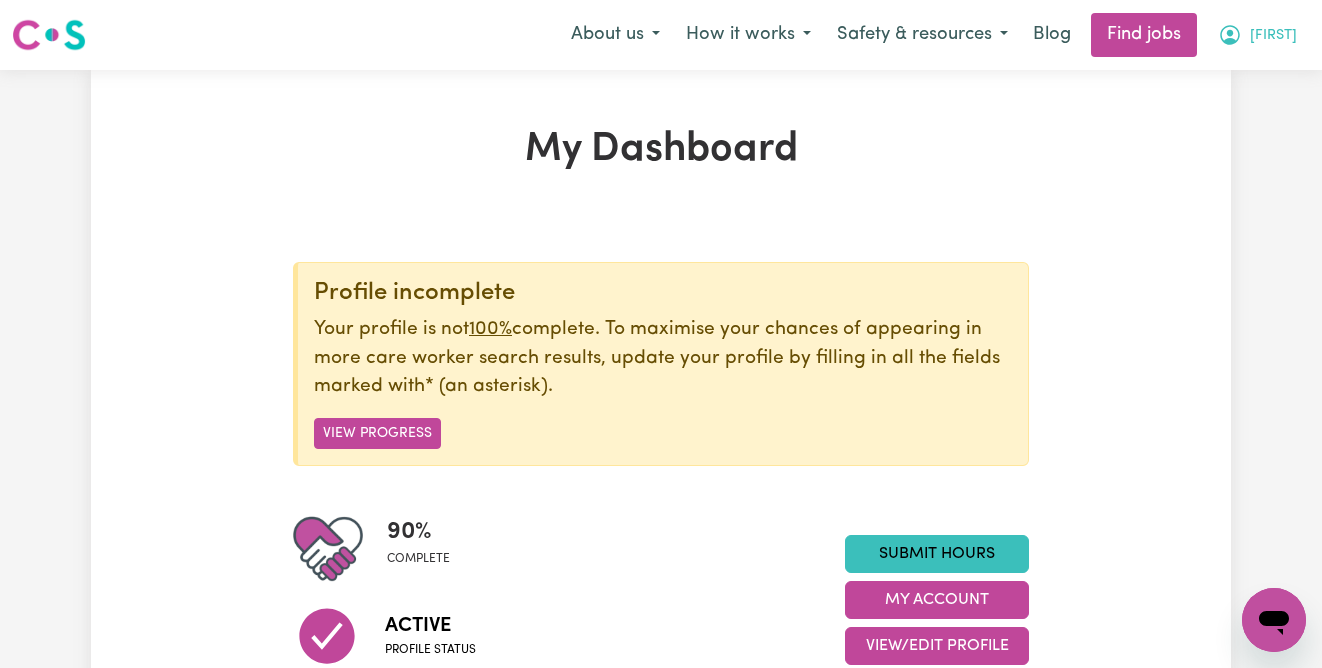 click on "[FIRST]" at bounding box center (1273, 36) 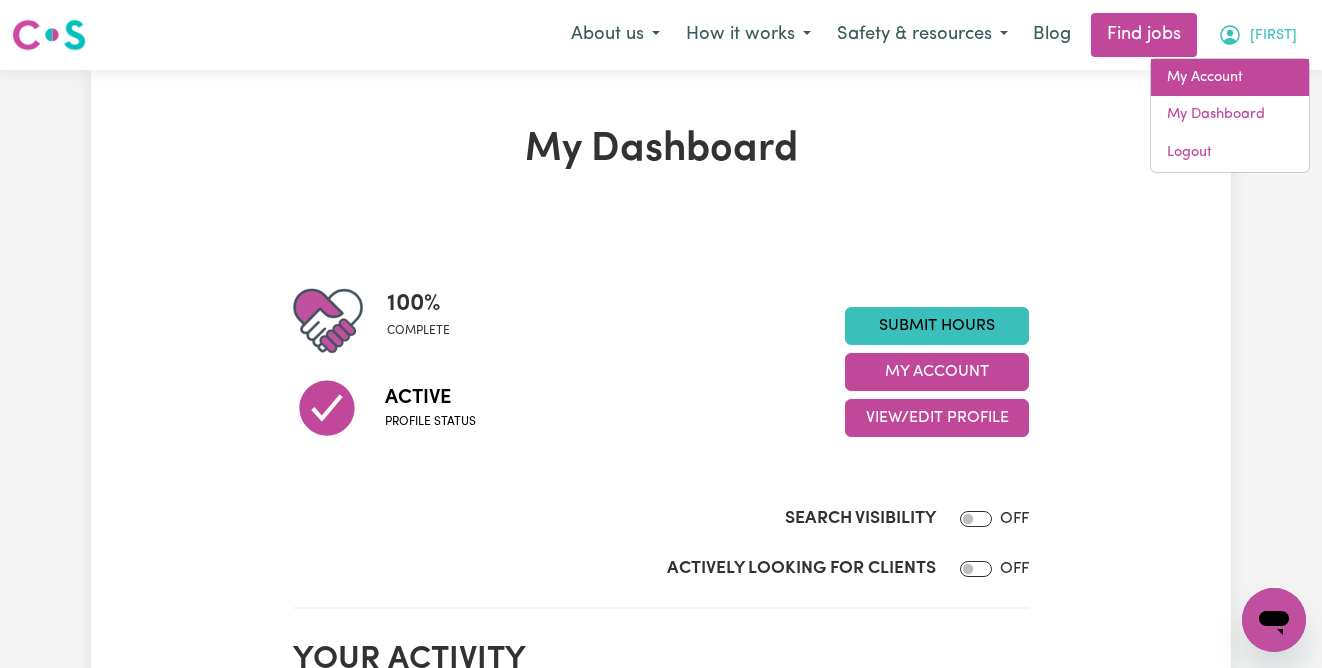 click on "My Account" at bounding box center [1230, 78] 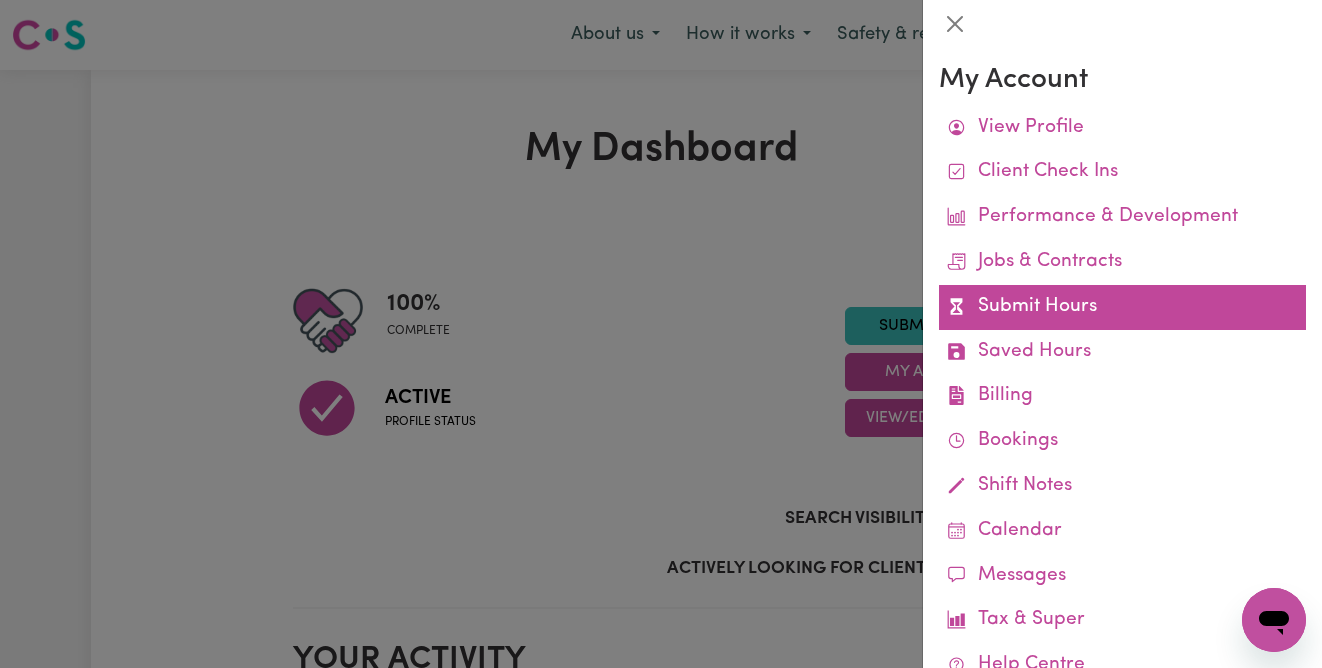 click on "Submit Hours" at bounding box center (1122, 307) 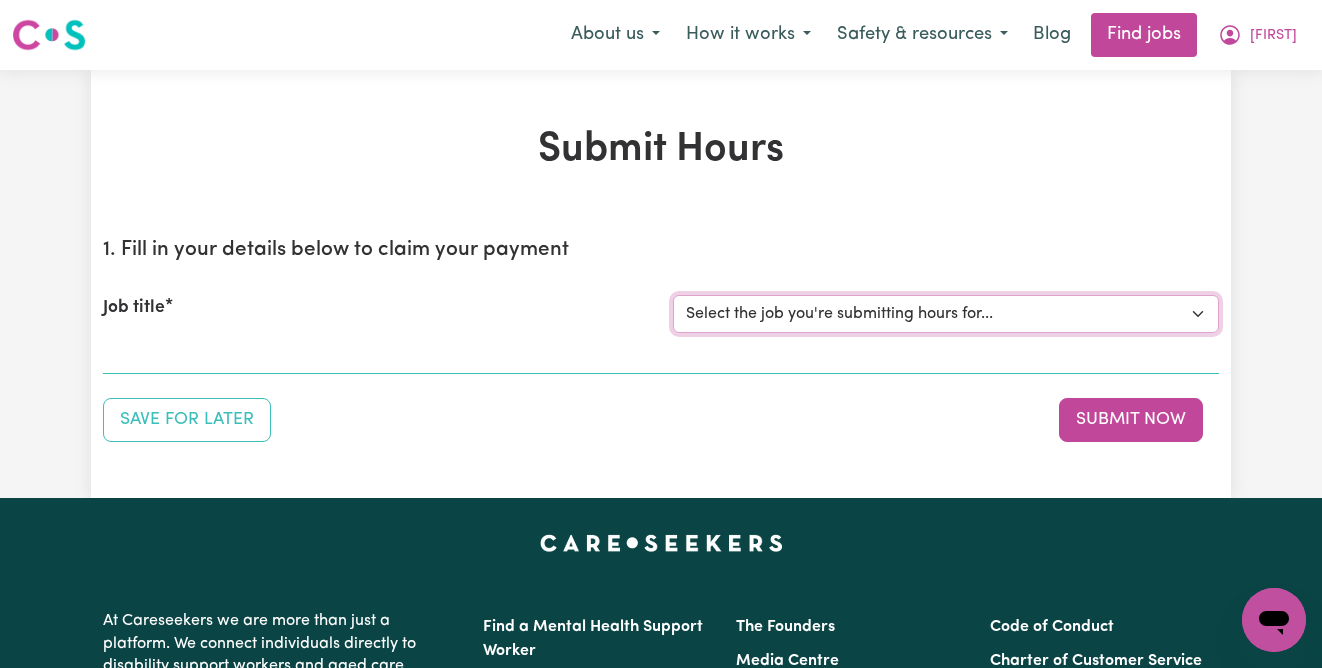 click on "Select the job you're submitting hours for... [[FIRST] [LAST]] Female Support Worker Needed For Personal Care In [CITY], [STATE]" at bounding box center (946, 314) 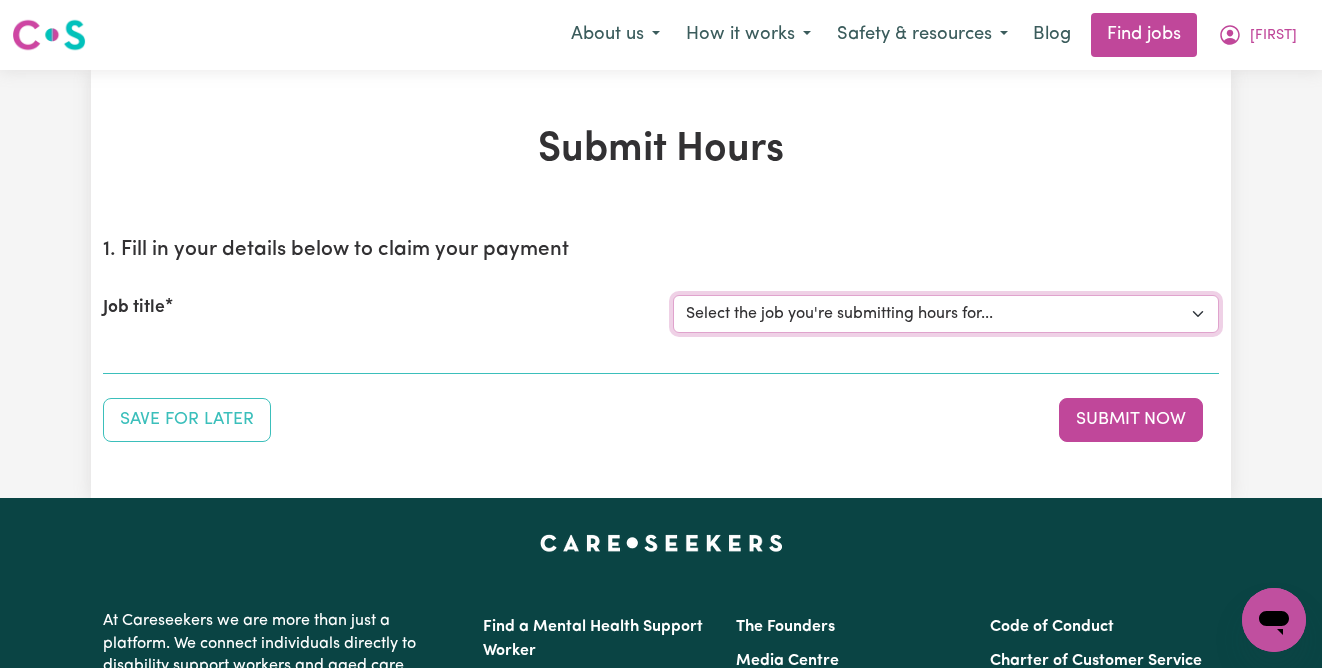 select on "13327" 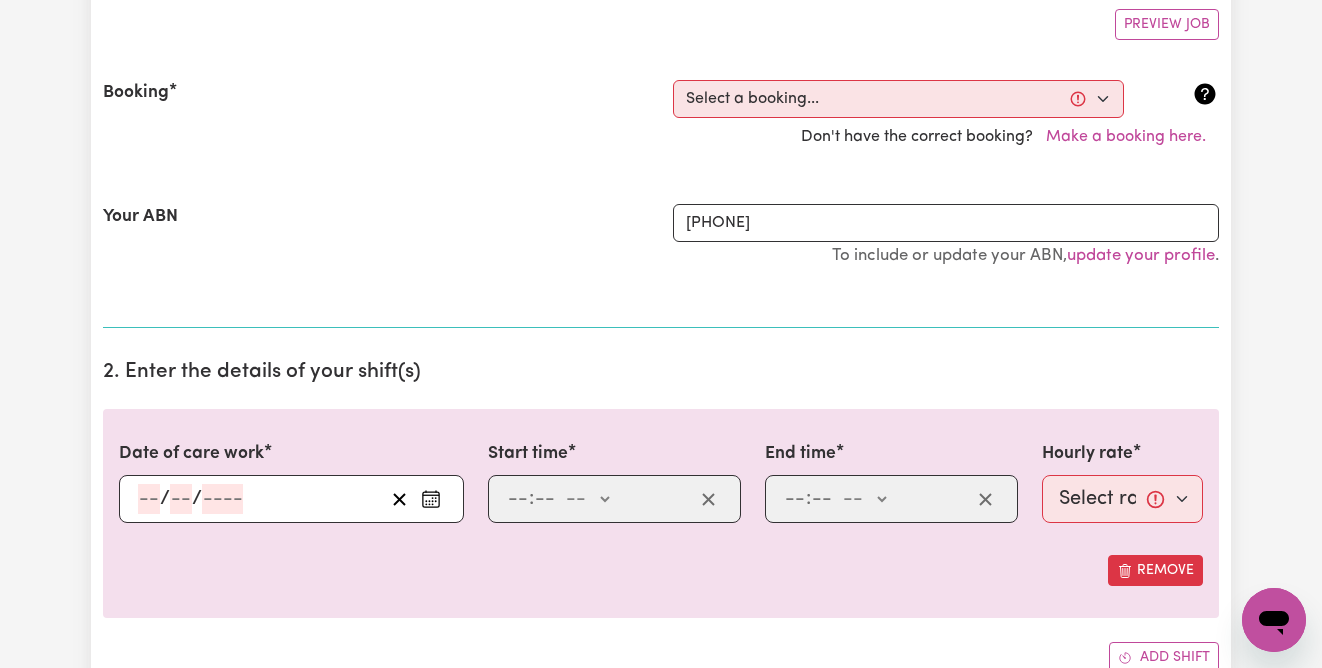 scroll, scrollTop: 382, scrollLeft: 0, axis: vertical 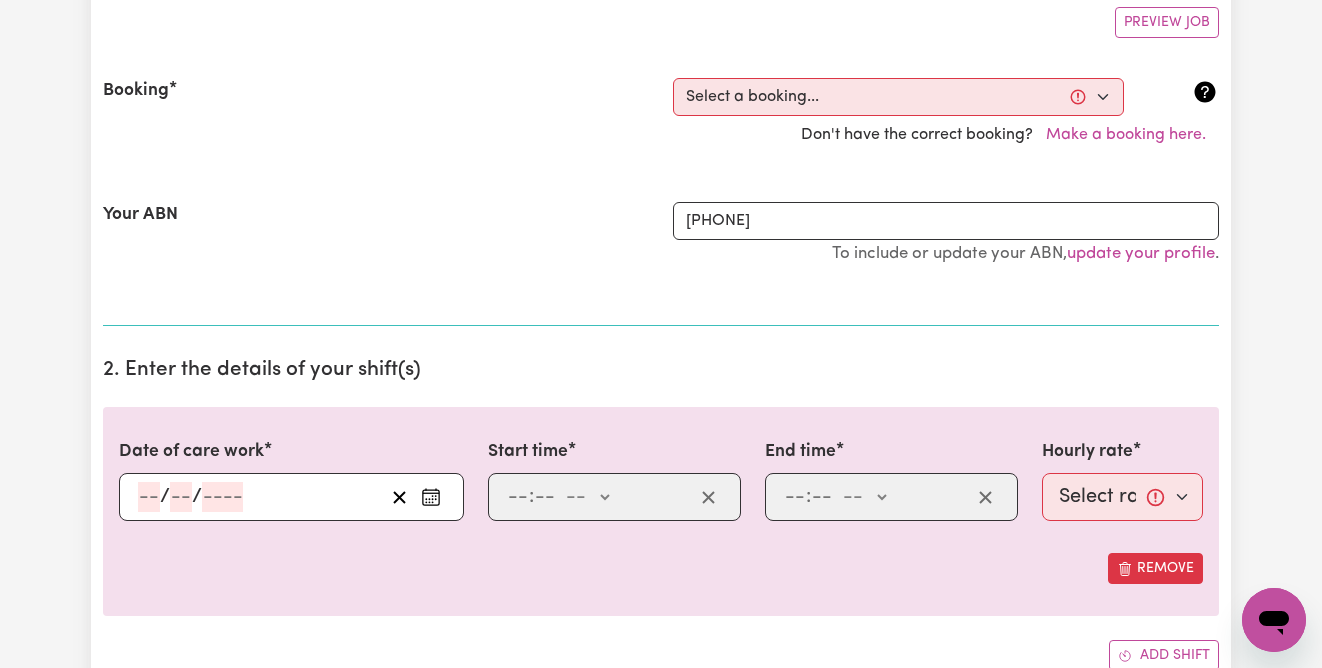 click 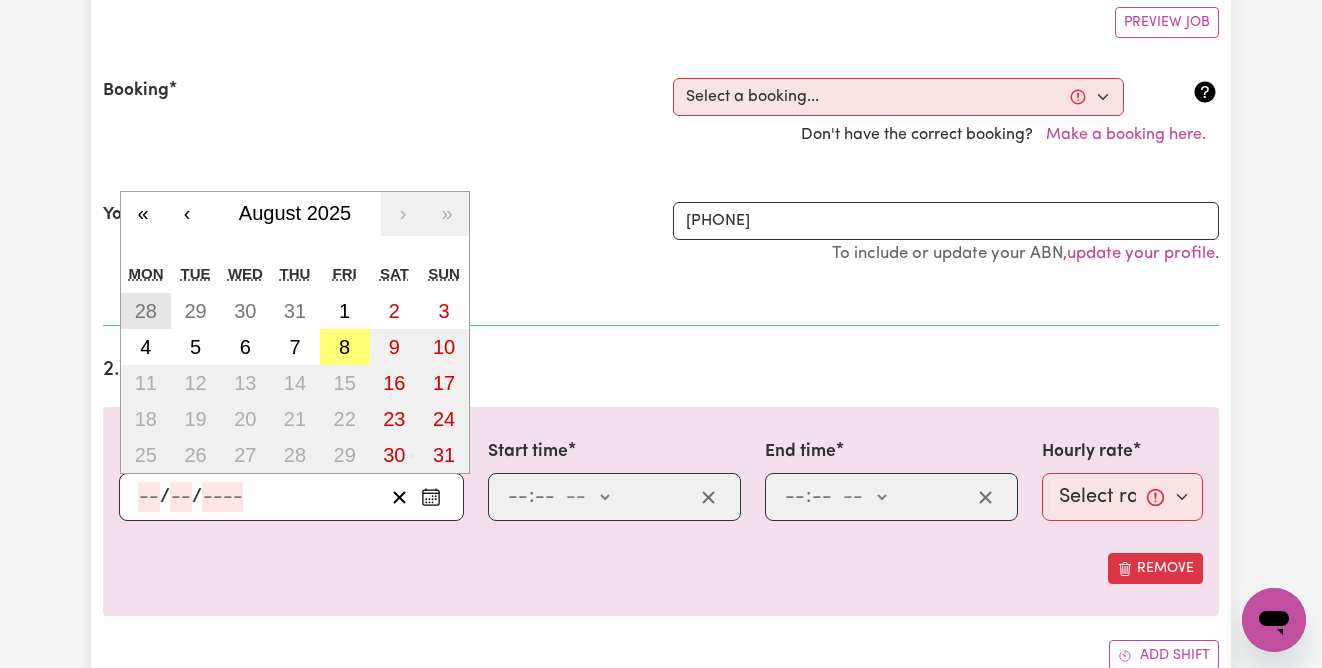click on "28" at bounding box center [146, 311] 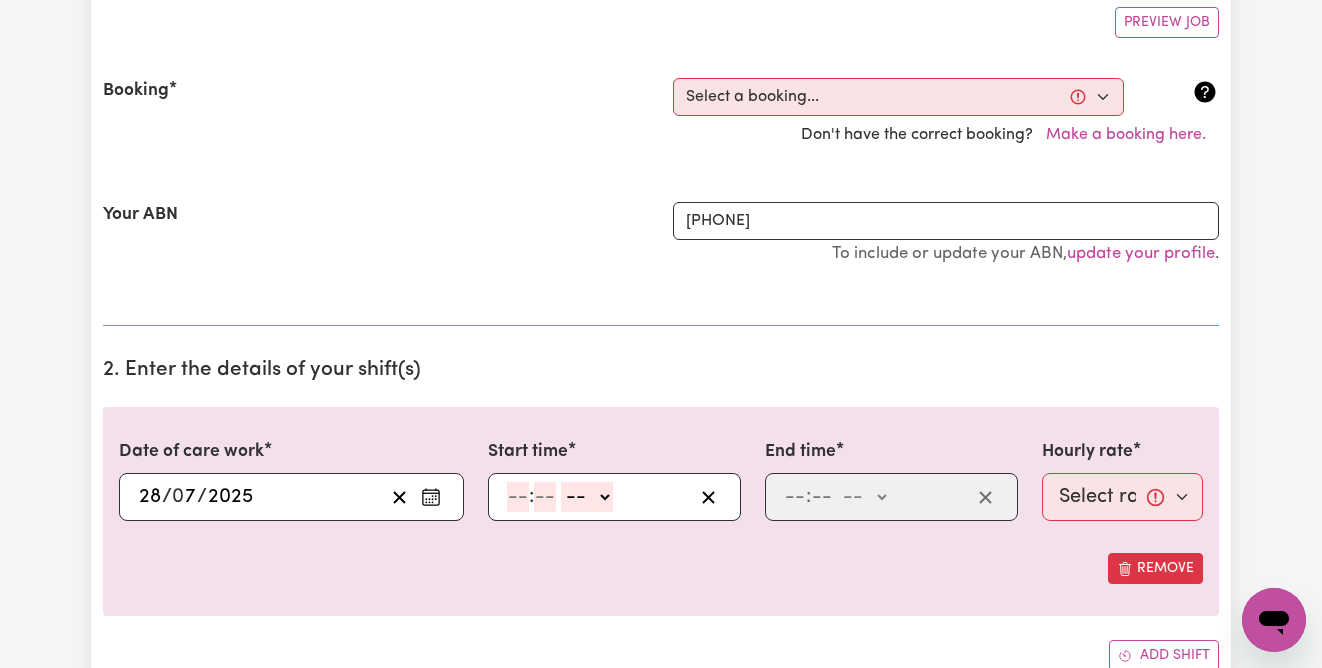 click 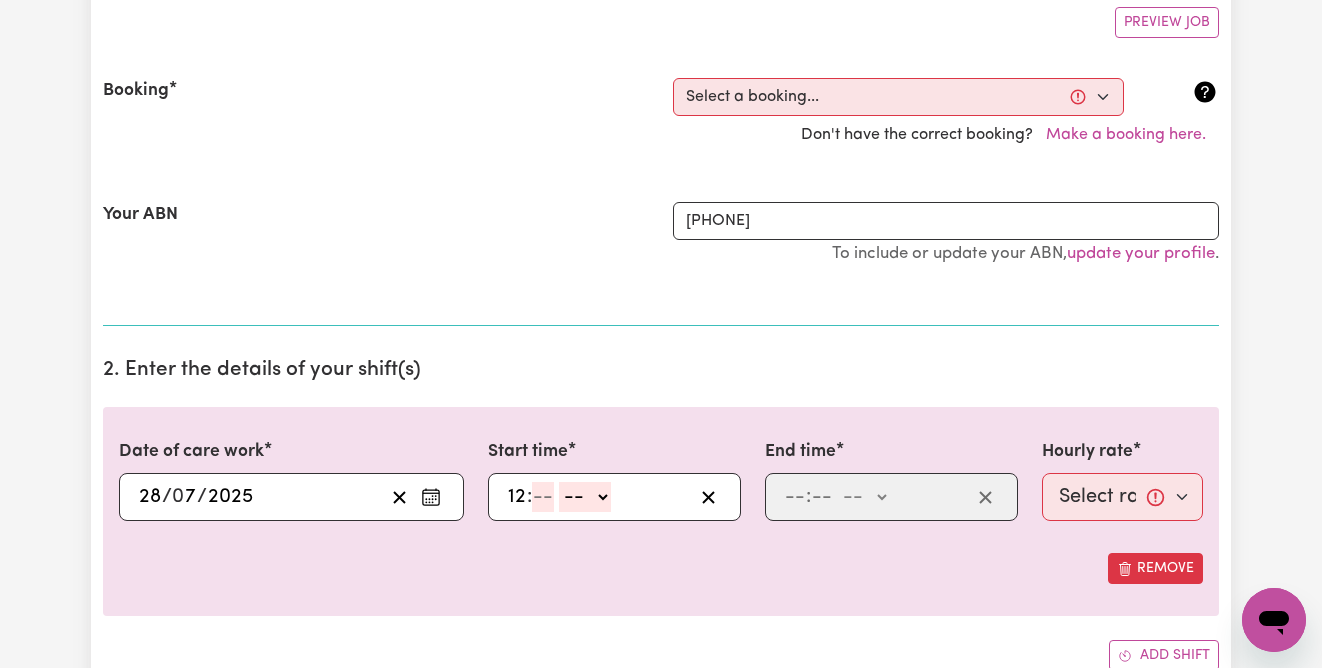 click on "12" 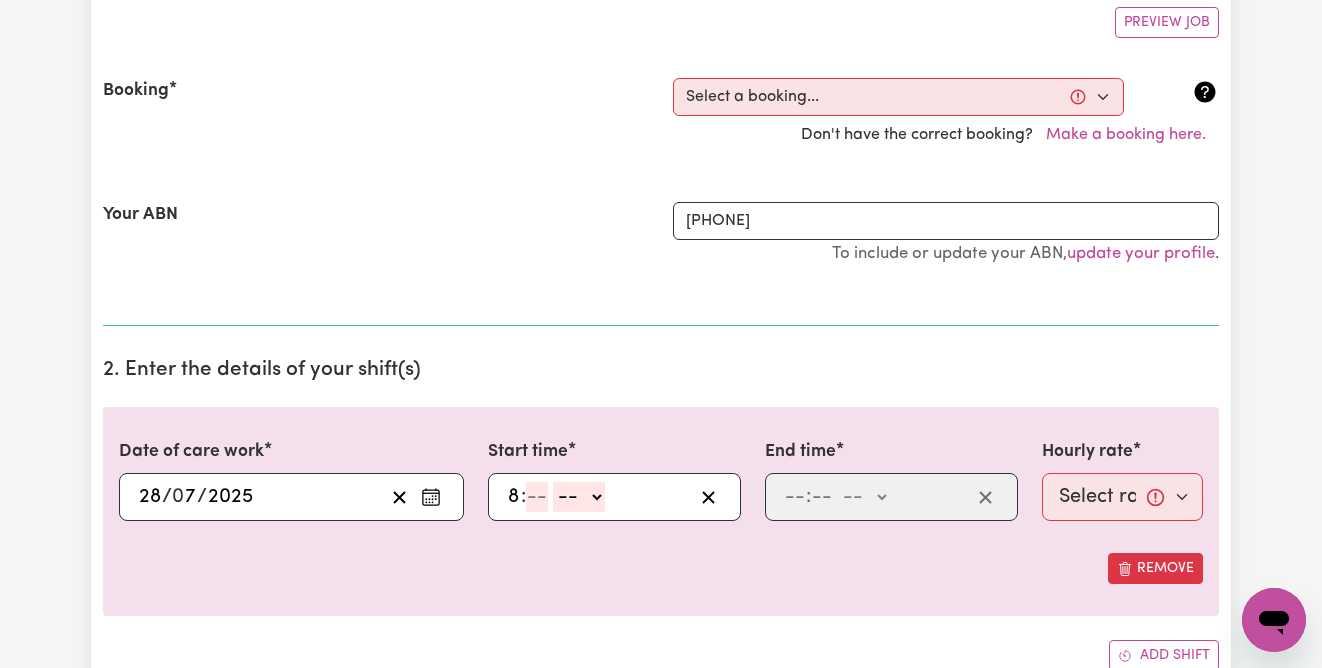 type on "8" 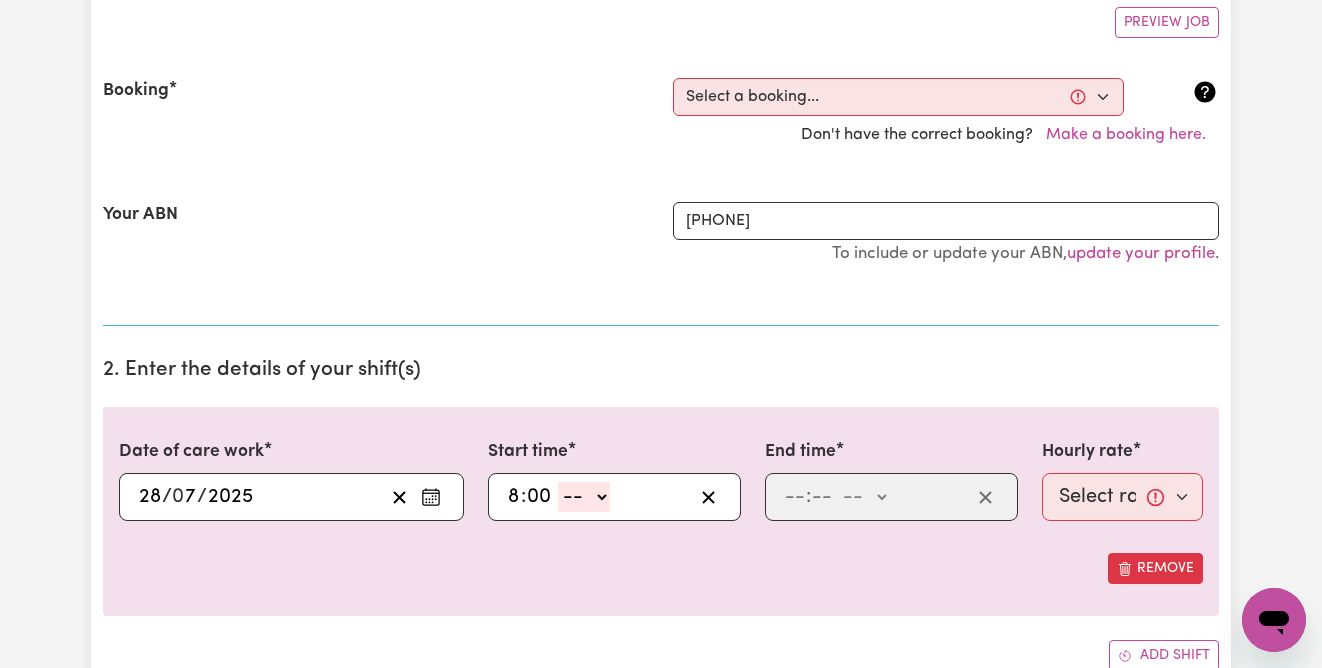 type on "00" 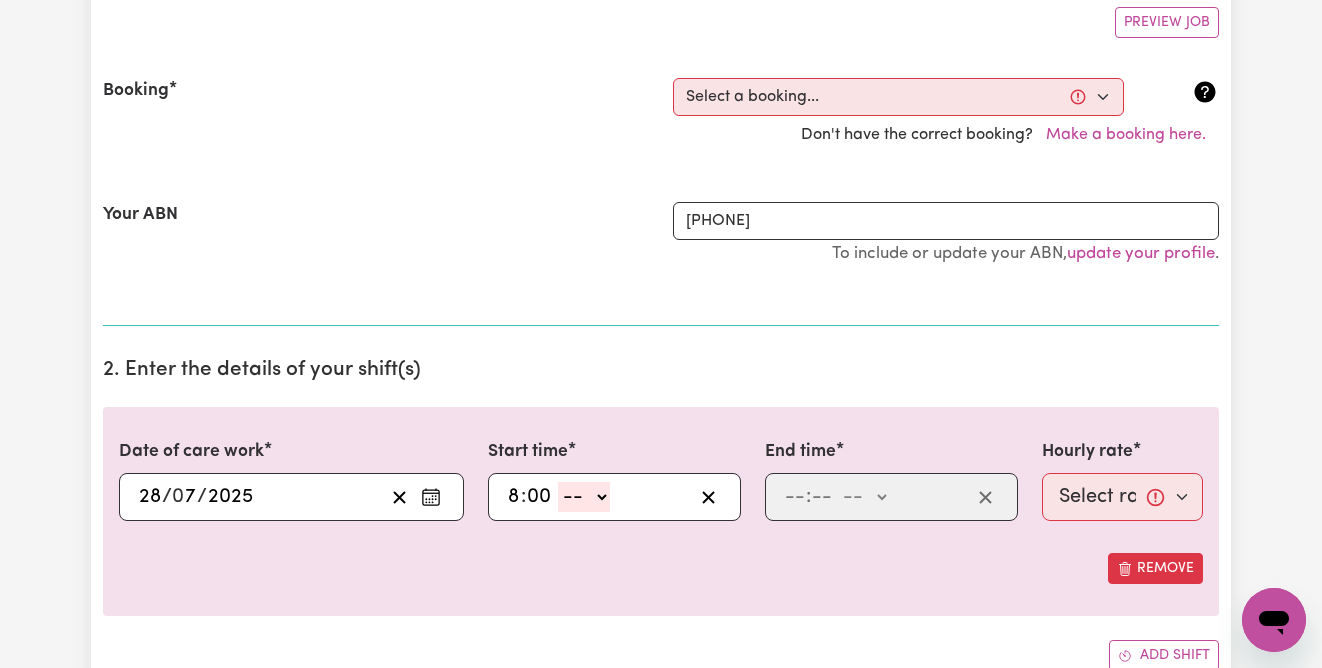 select on "am" 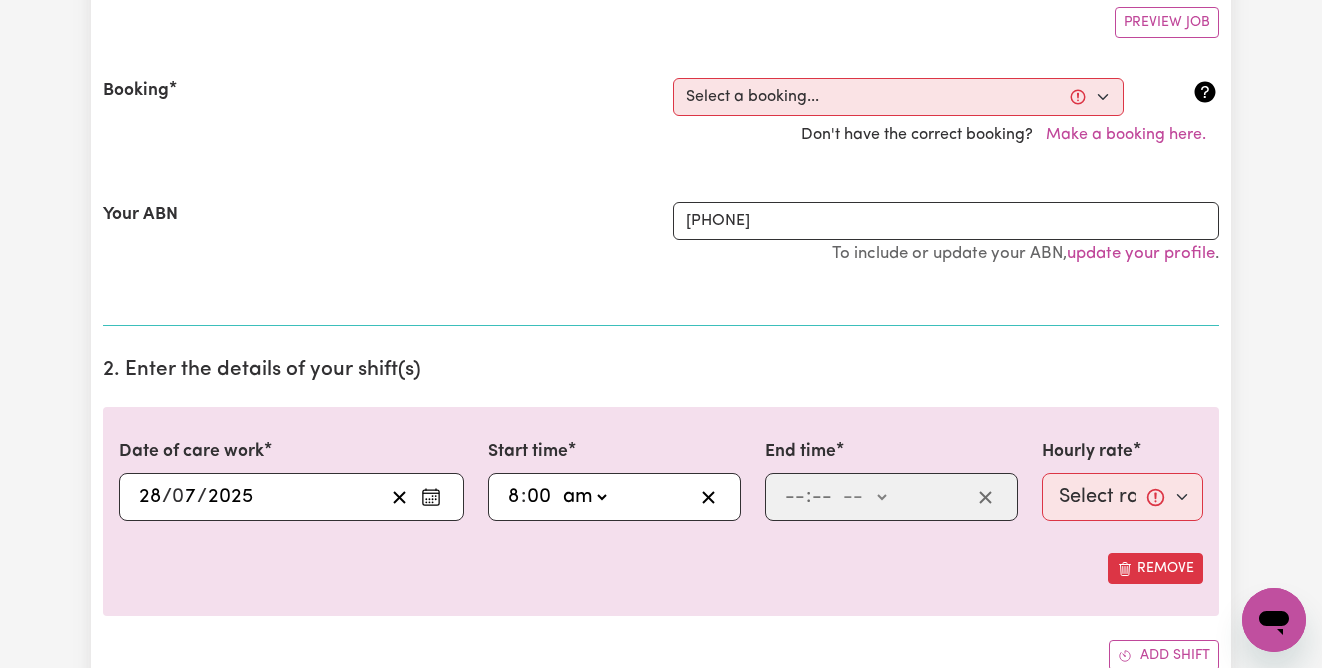 type on "08:00" 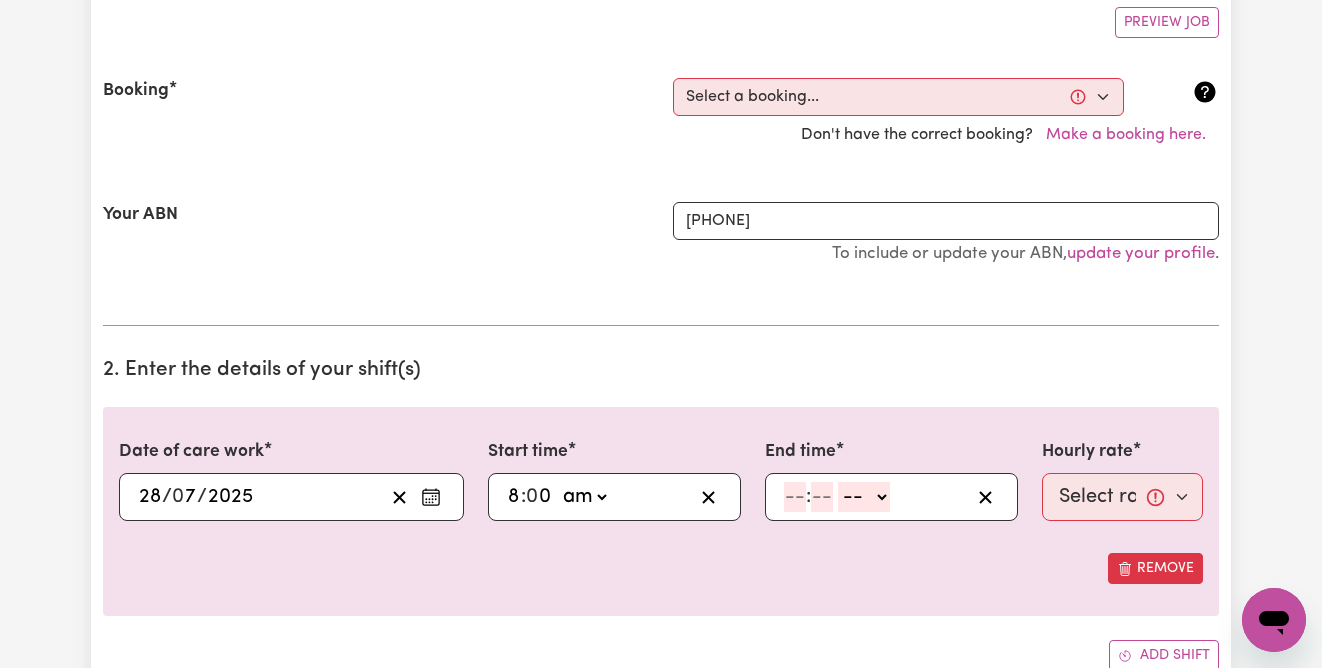 click 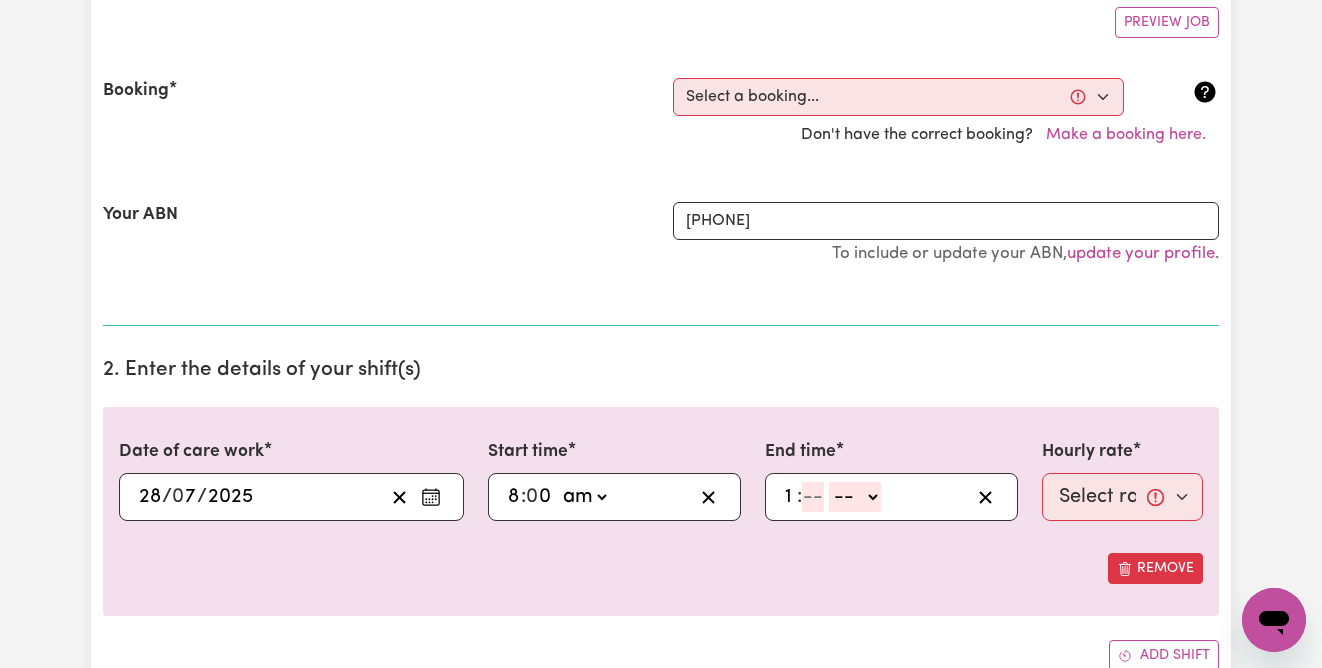 type on "1" 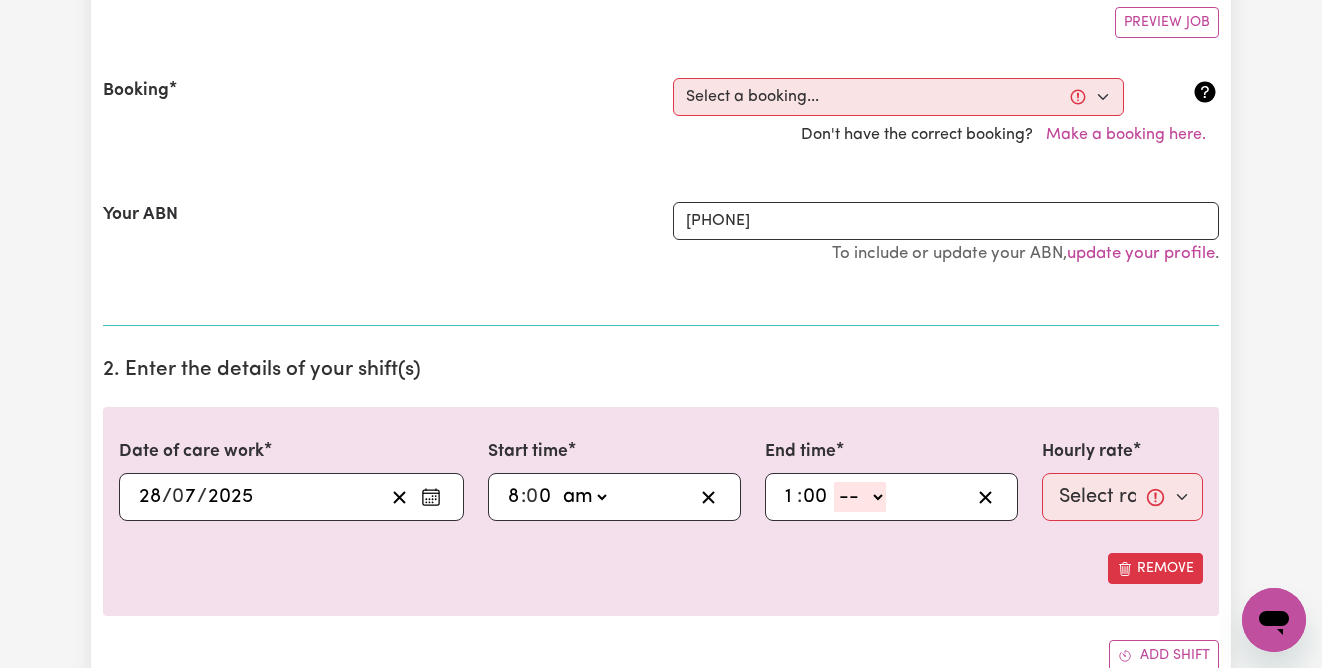 type on "00" 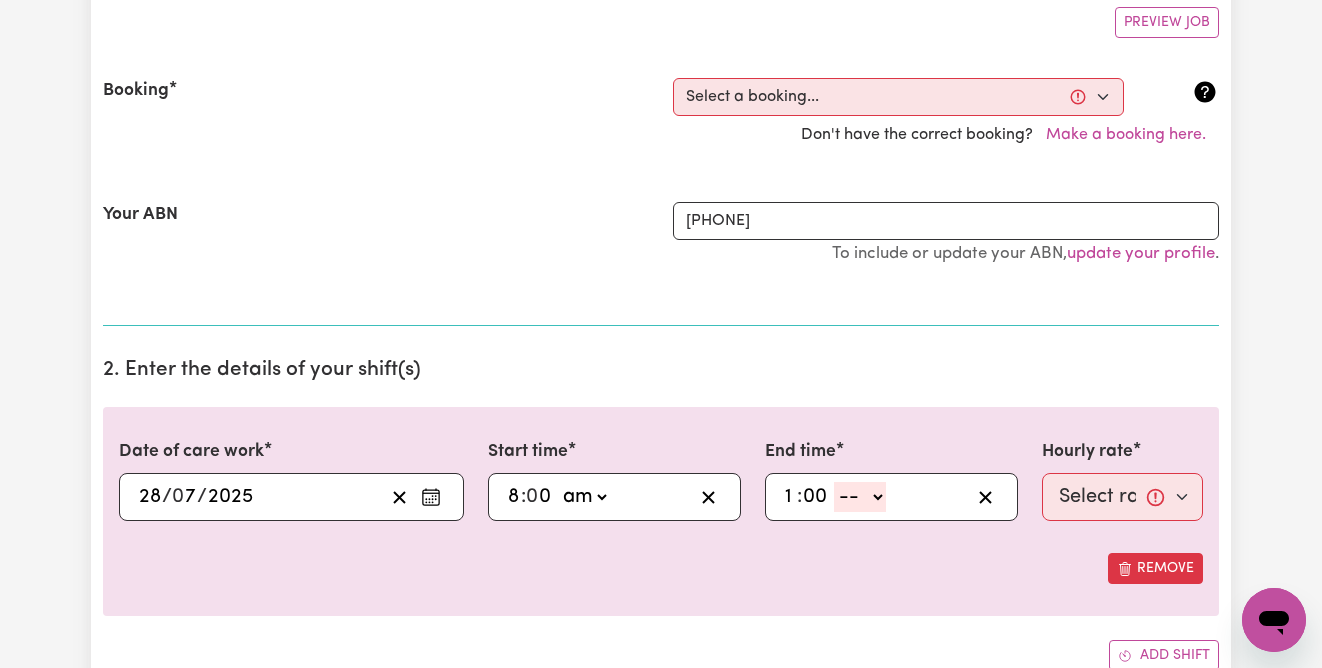 select on "pm" 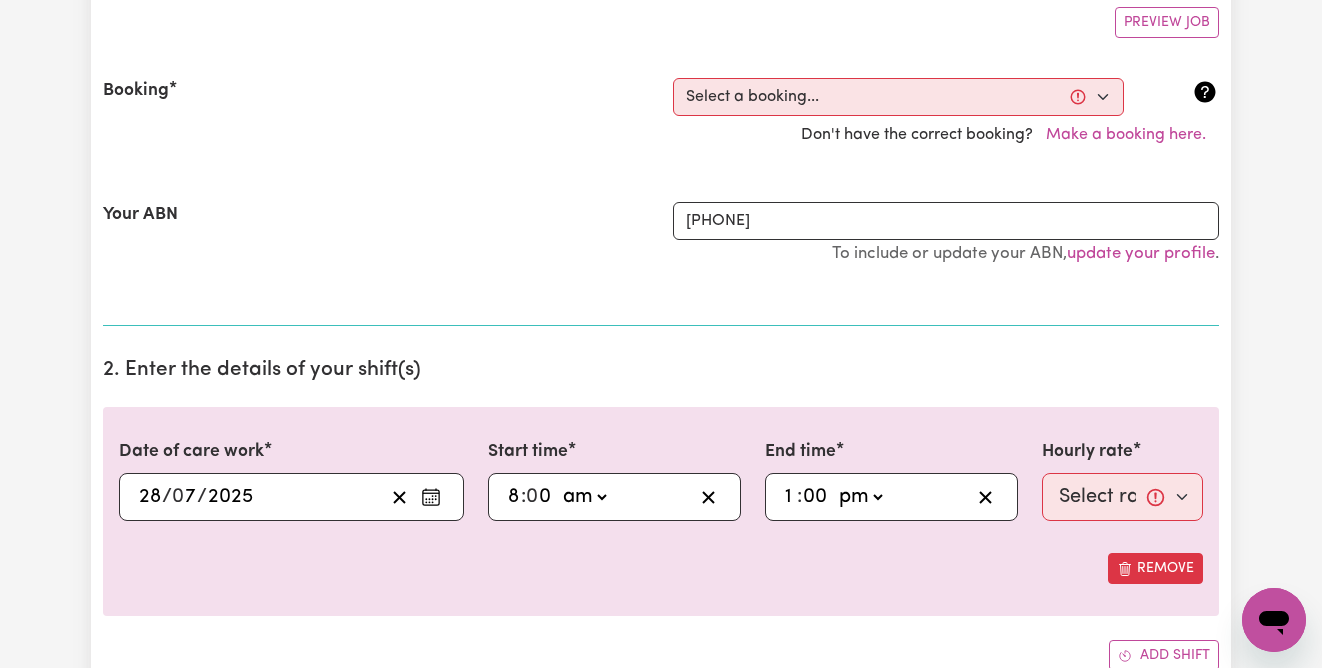 type on "13:00" 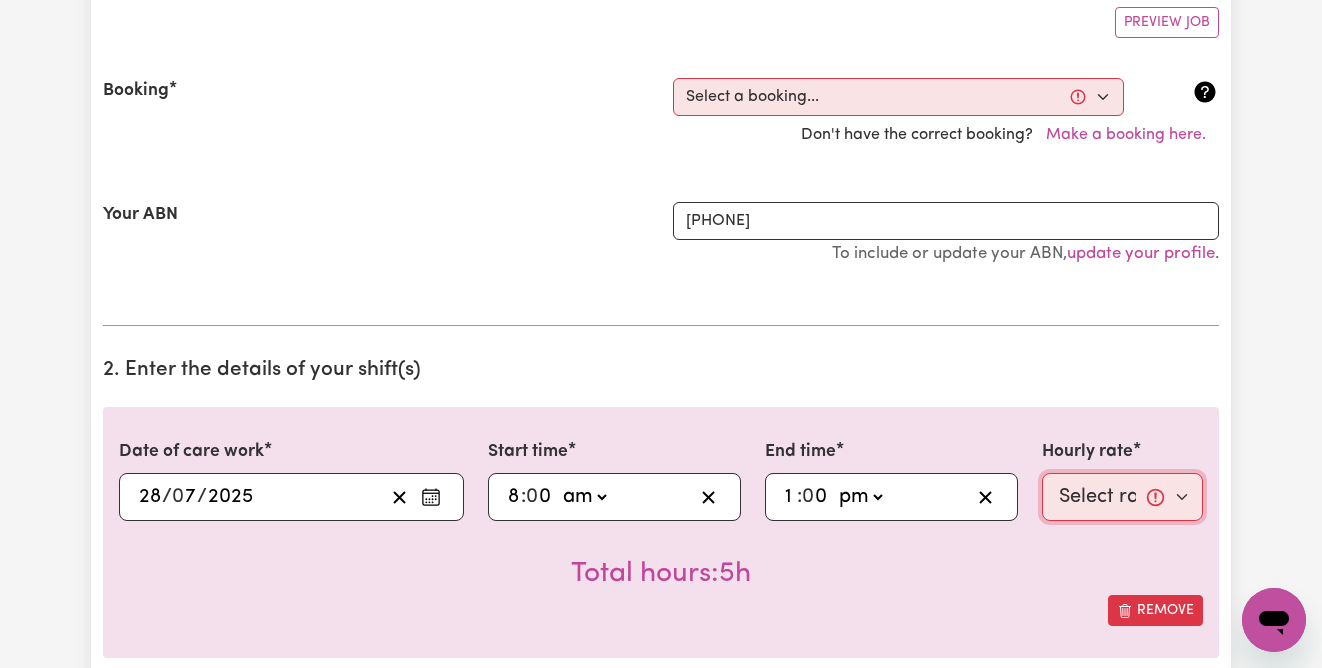 click on "Select rate... $40.00 (Weekday)" at bounding box center [1122, 497] 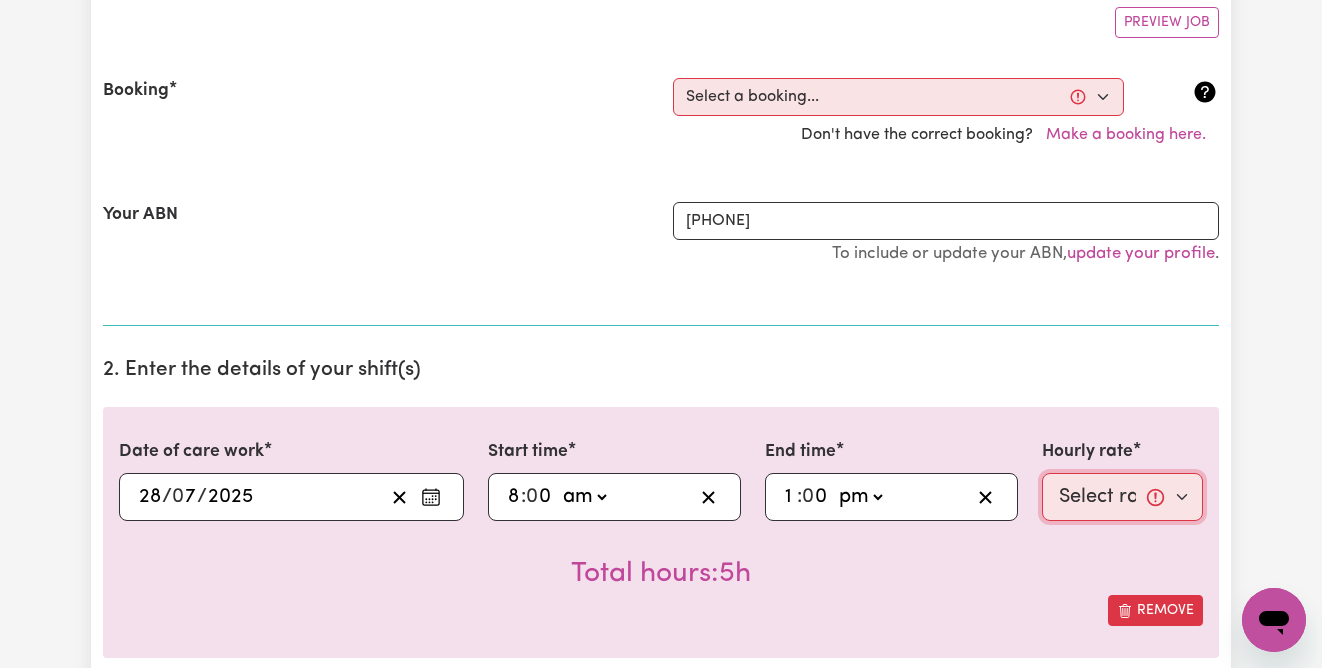 select on "40-Weekday" 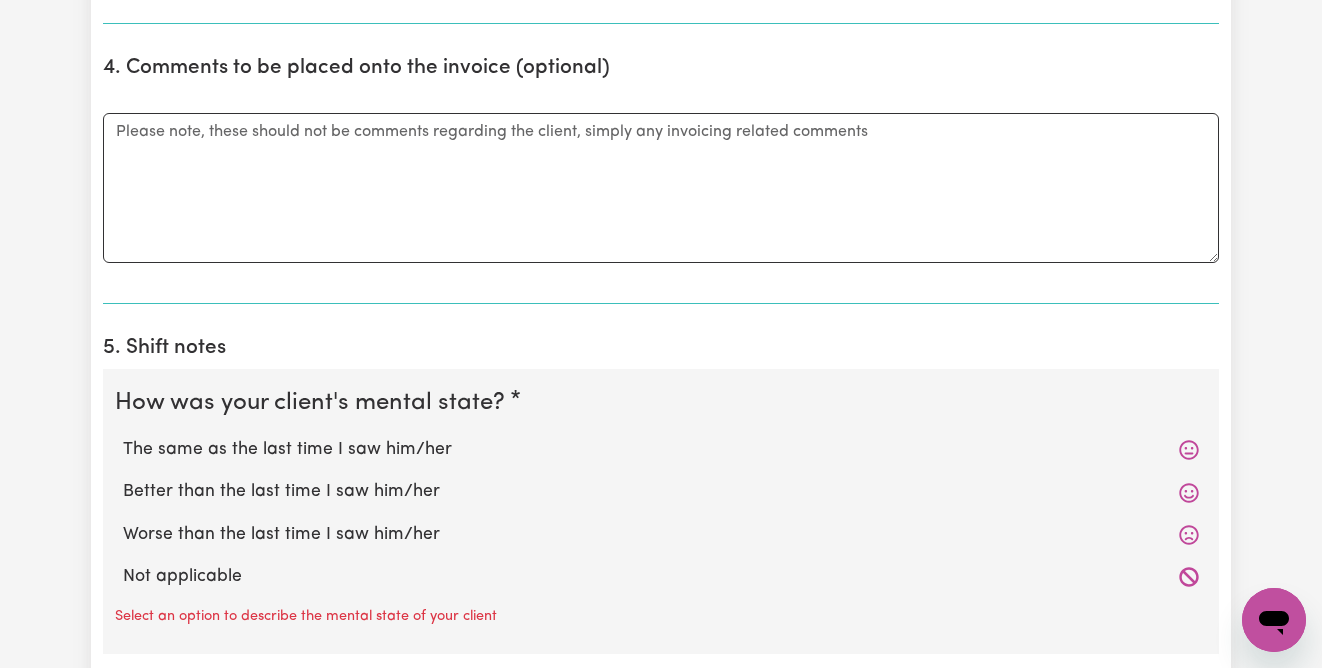 scroll, scrollTop: 1332, scrollLeft: 0, axis: vertical 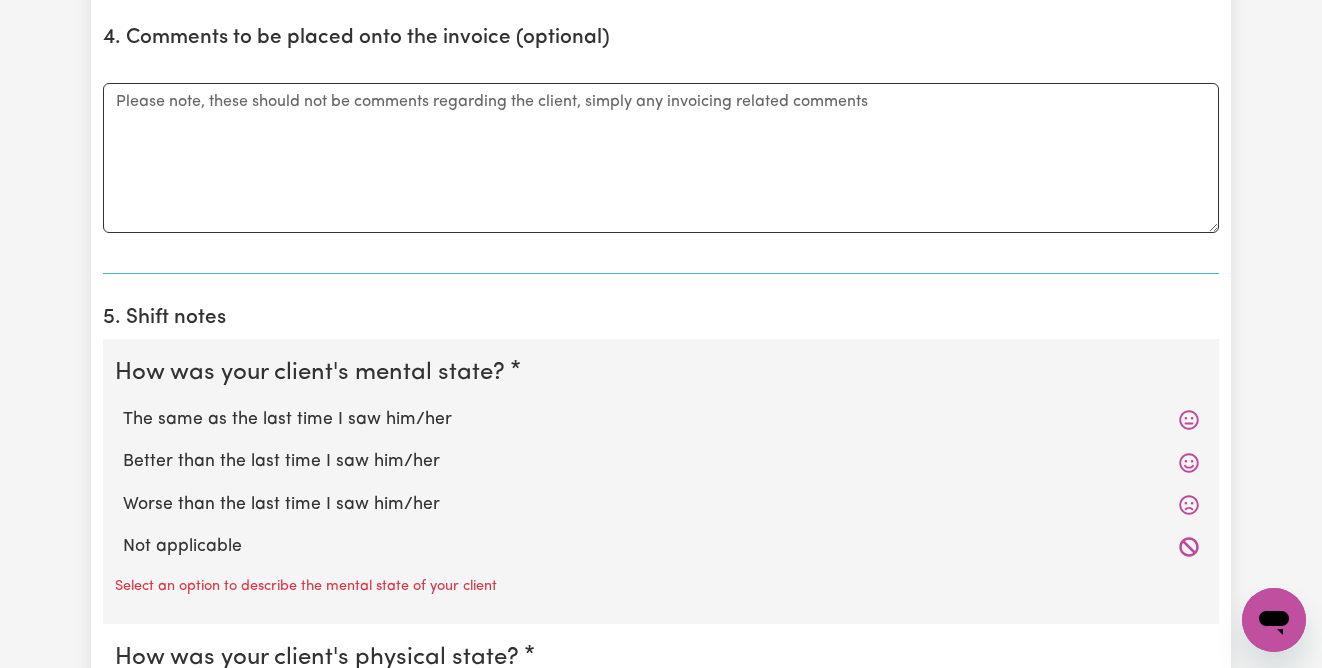 click on "The same as the last time I saw him/her" at bounding box center [661, 420] 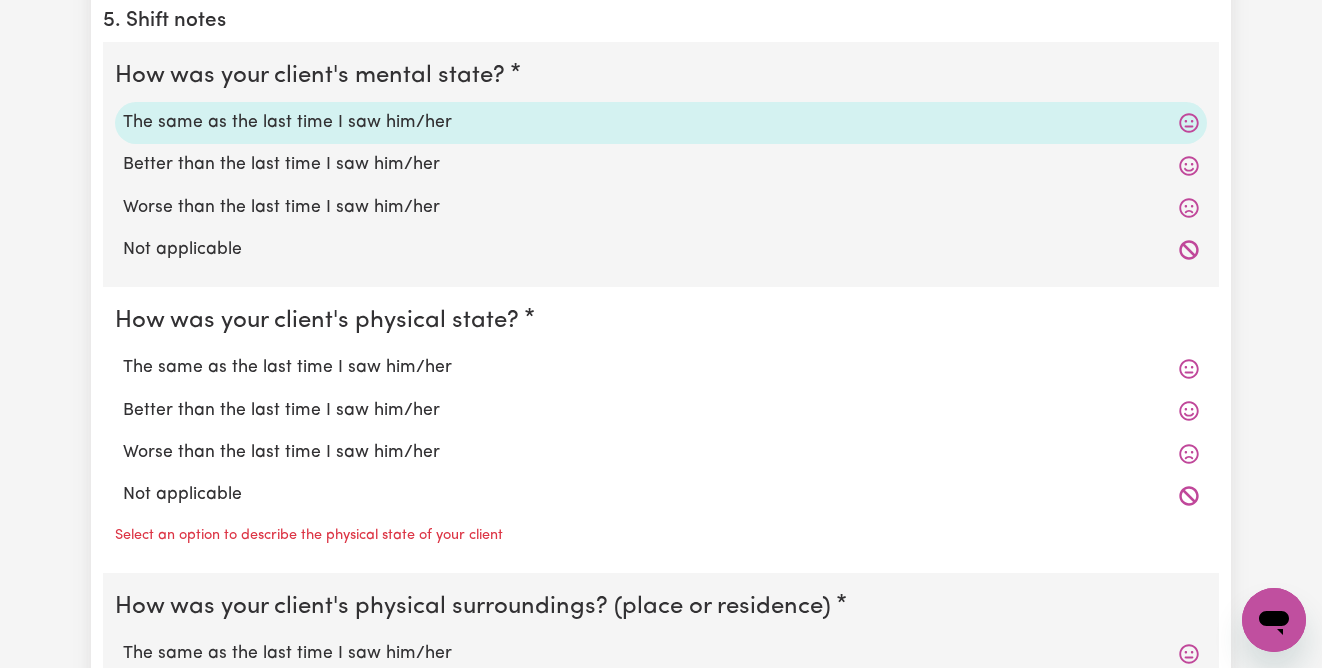 scroll, scrollTop: 1639, scrollLeft: 0, axis: vertical 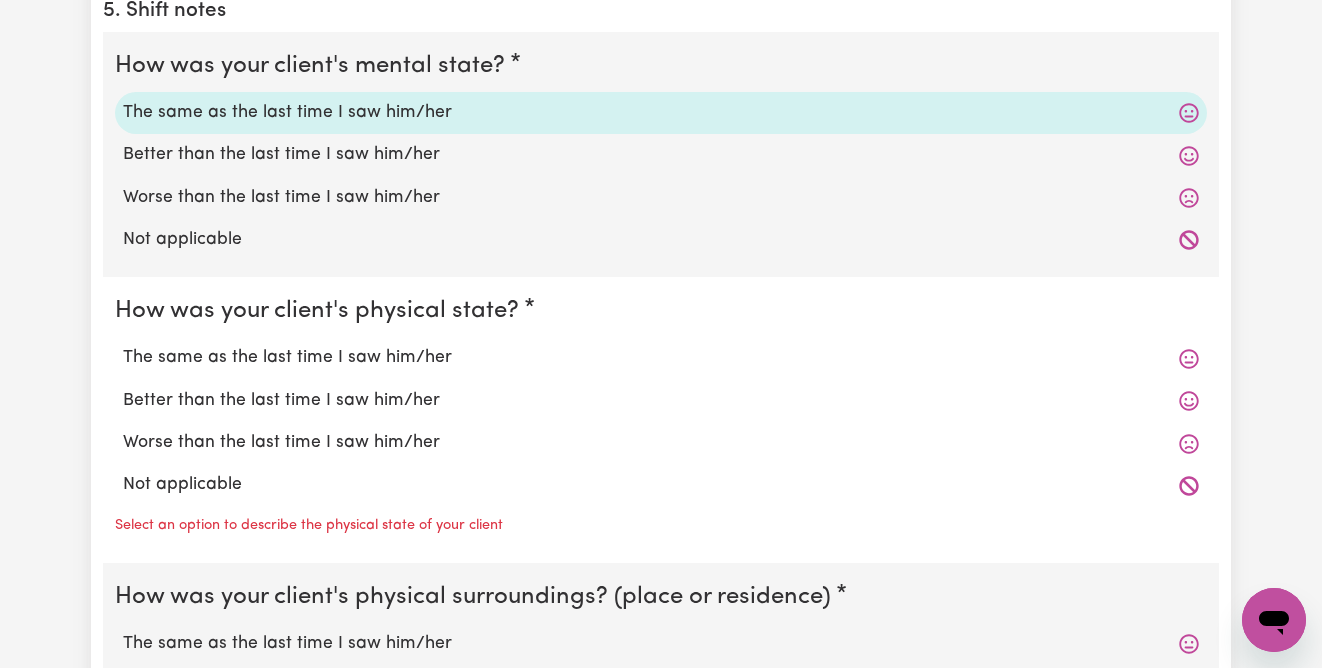 click on "The same as the last time I saw him/her" at bounding box center (661, 358) 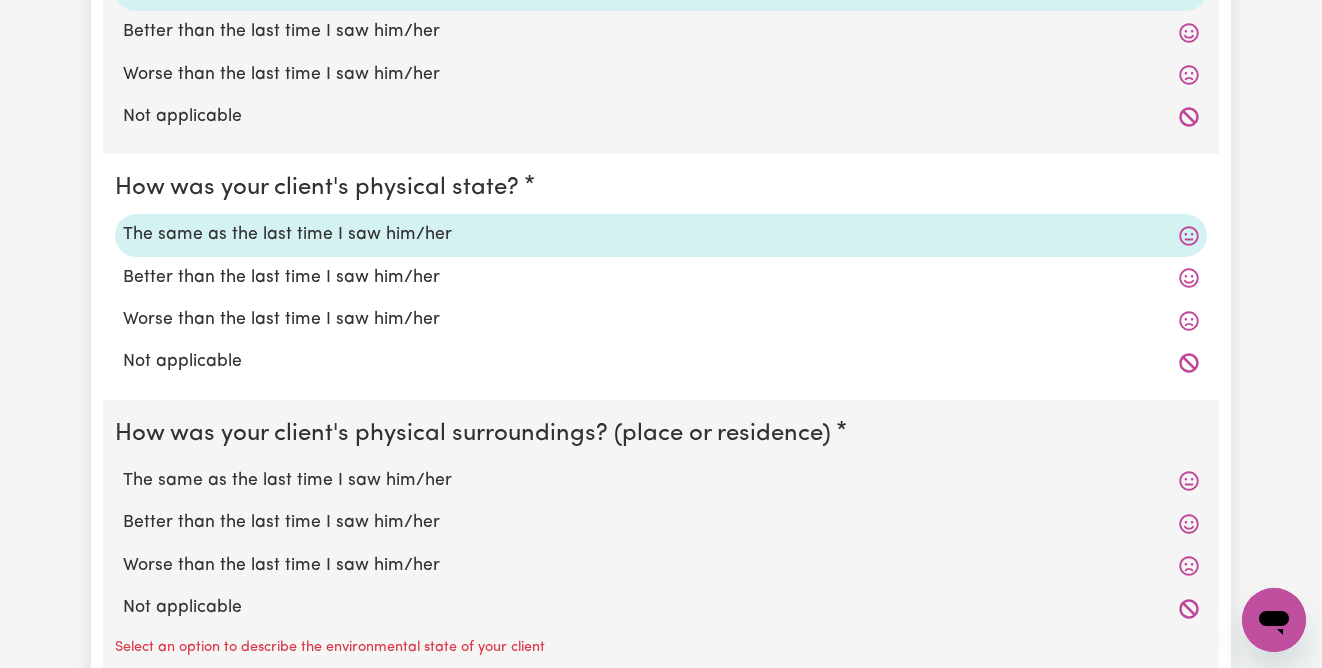 scroll, scrollTop: 1866, scrollLeft: 0, axis: vertical 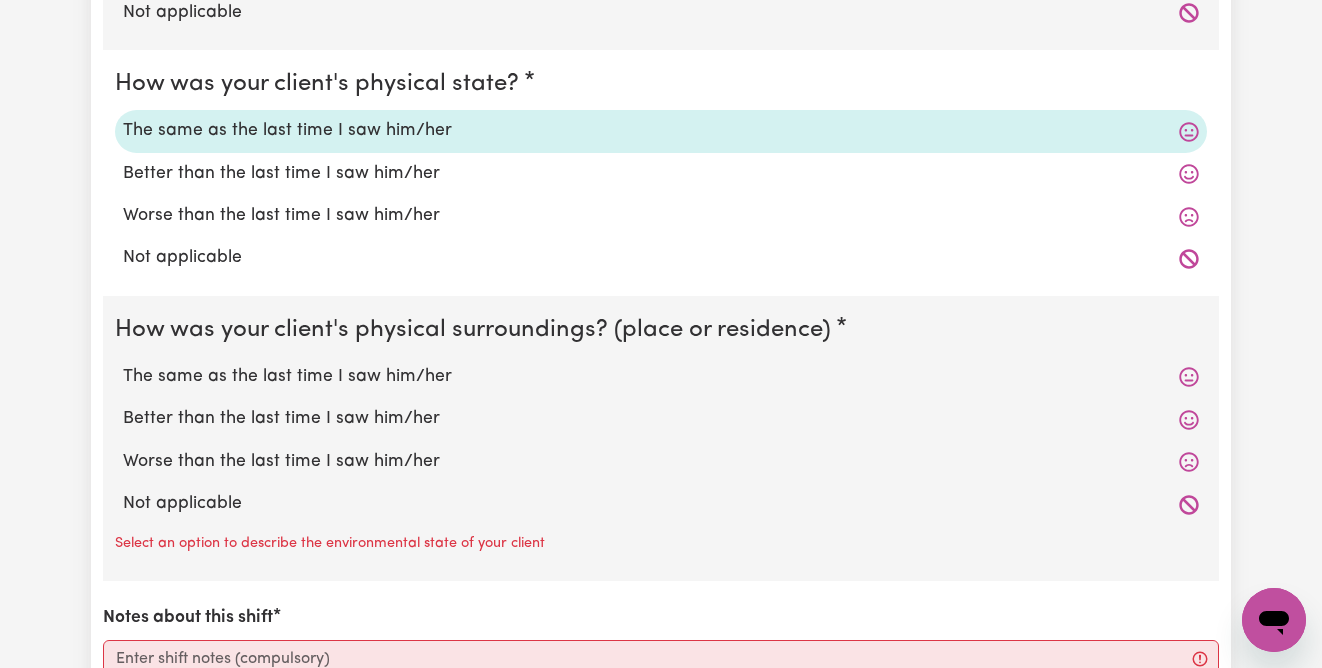 click on "The same as the last time I saw him/her" at bounding box center (661, 377) 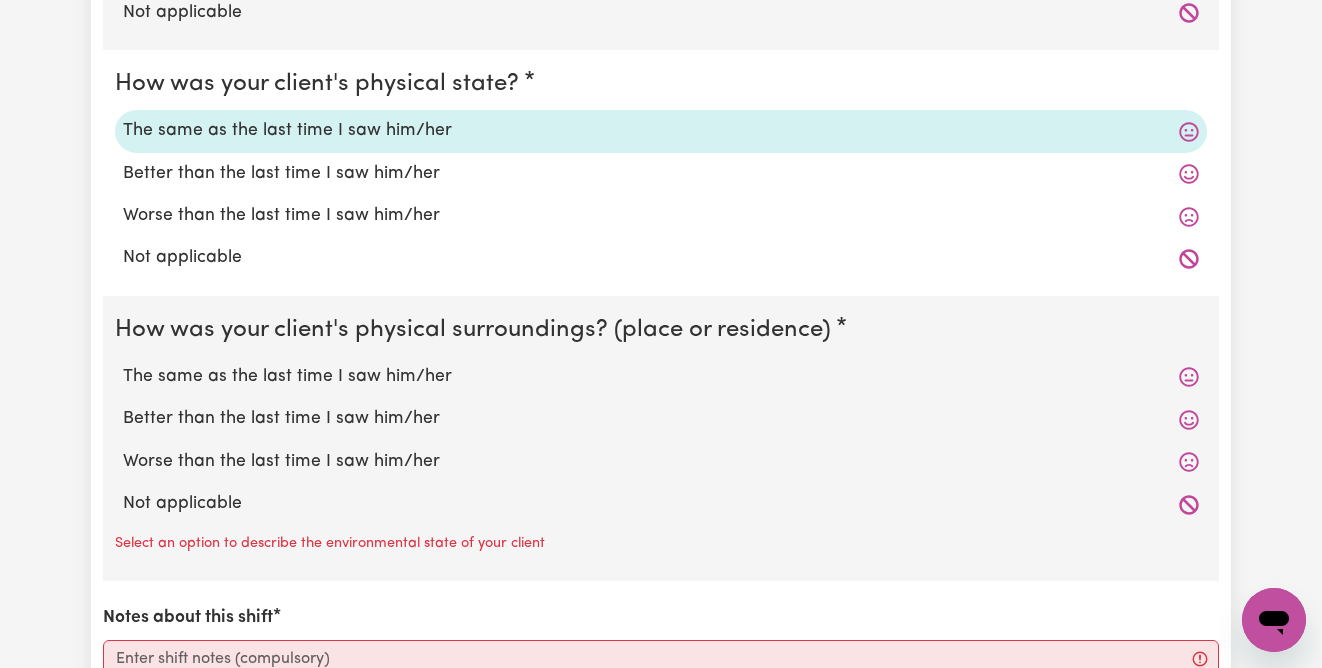 click on "The same as the last time I saw him/her" at bounding box center (122, 363) 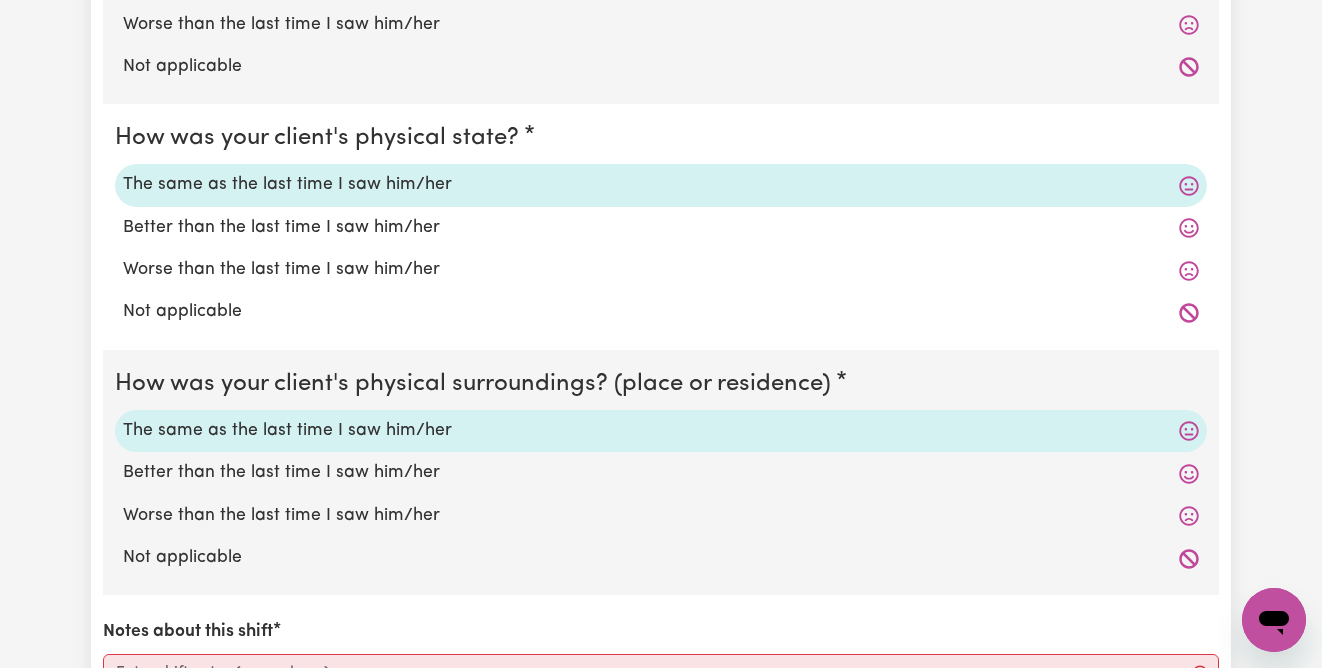 scroll, scrollTop: 1811, scrollLeft: 0, axis: vertical 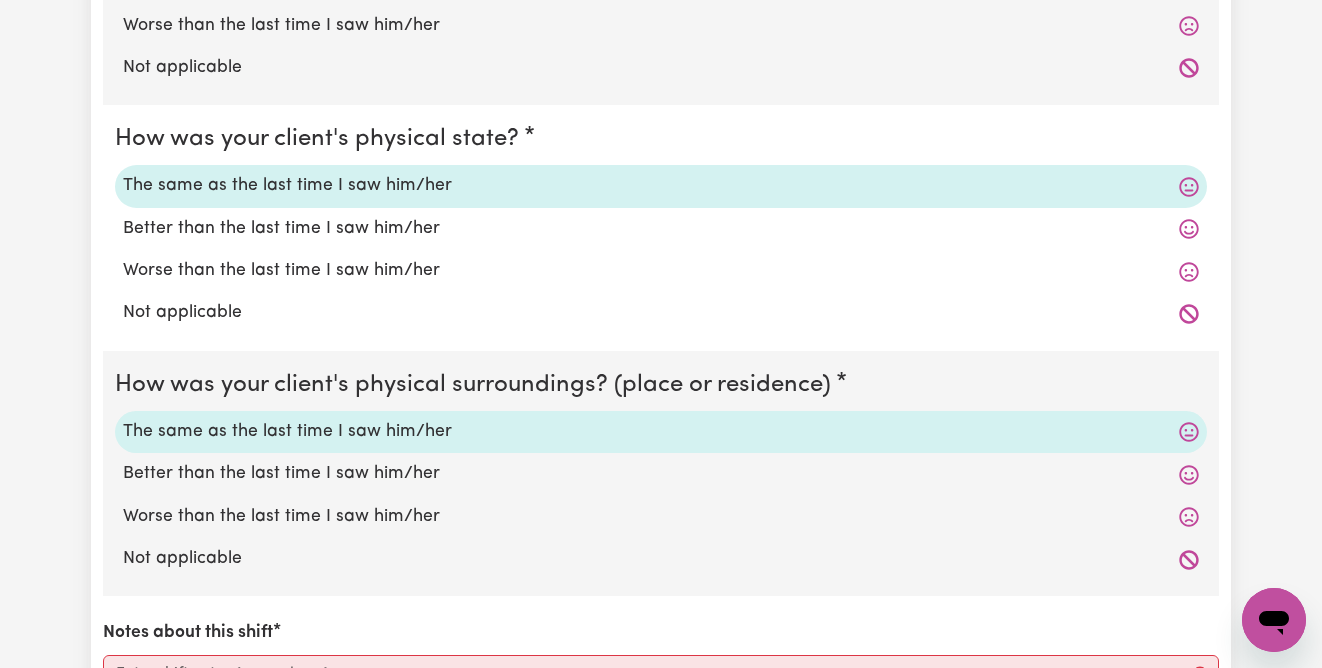 click on "Worse than the last time I saw him/her" at bounding box center [661, 271] 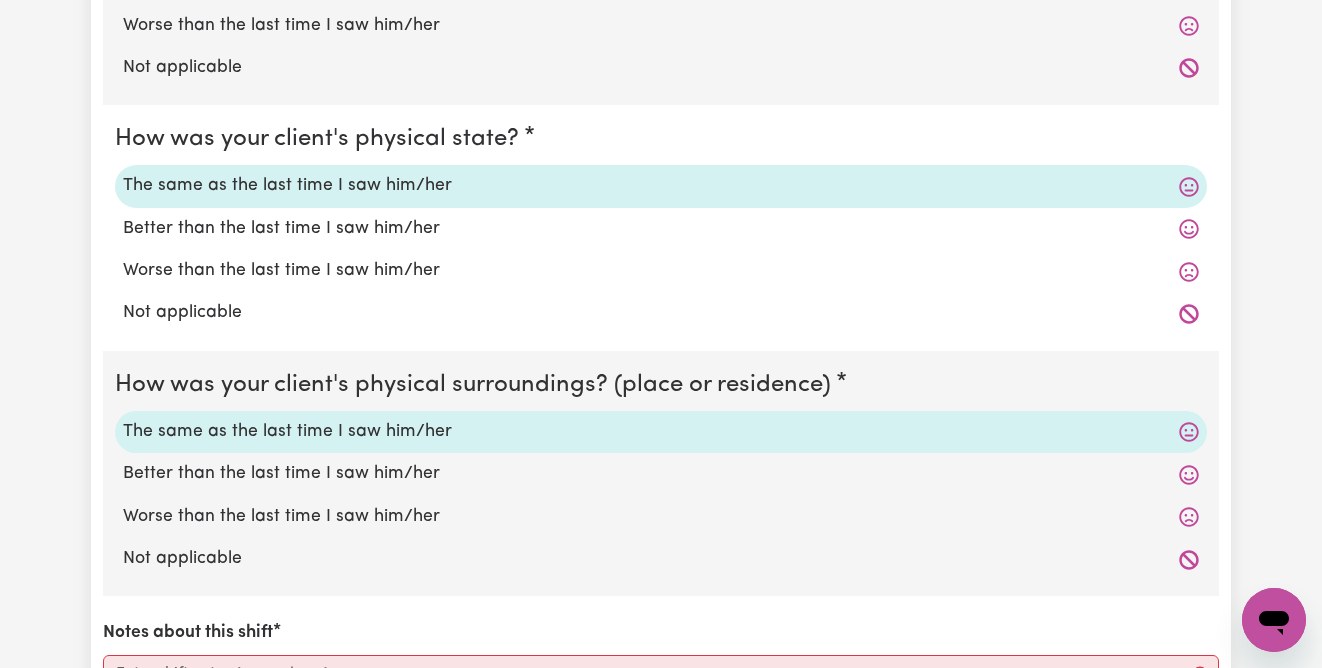 click on "Worse than the last time I saw him/her" at bounding box center [122, 257] 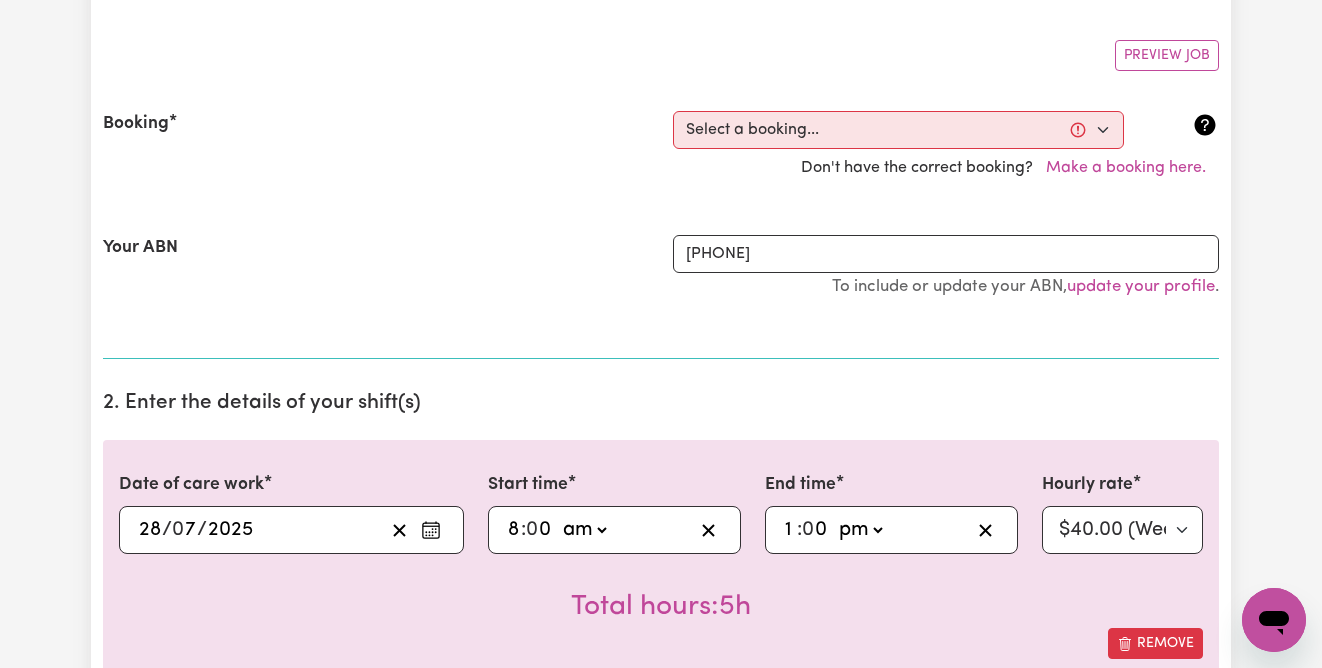 scroll, scrollTop: 0, scrollLeft: 0, axis: both 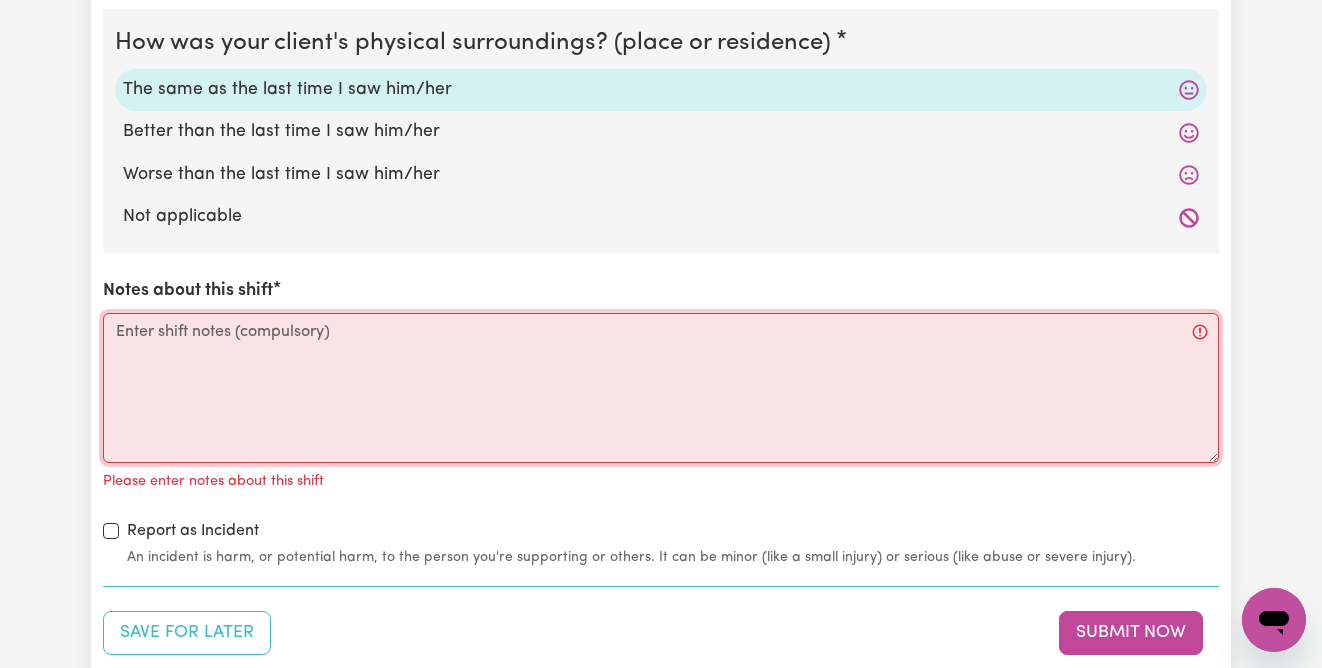 click on "Notes about this shift" at bounding box center [661, 388] 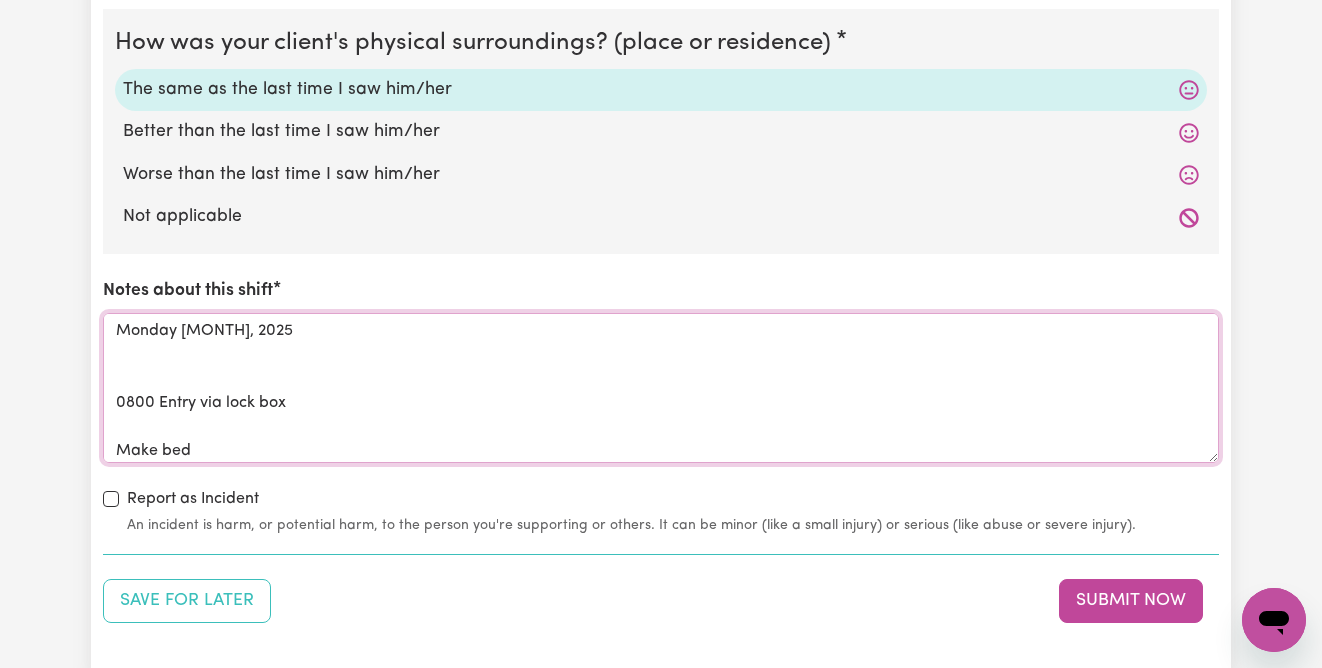 scroll, scrollTop: 0, scrollLeft: 0, axis: both 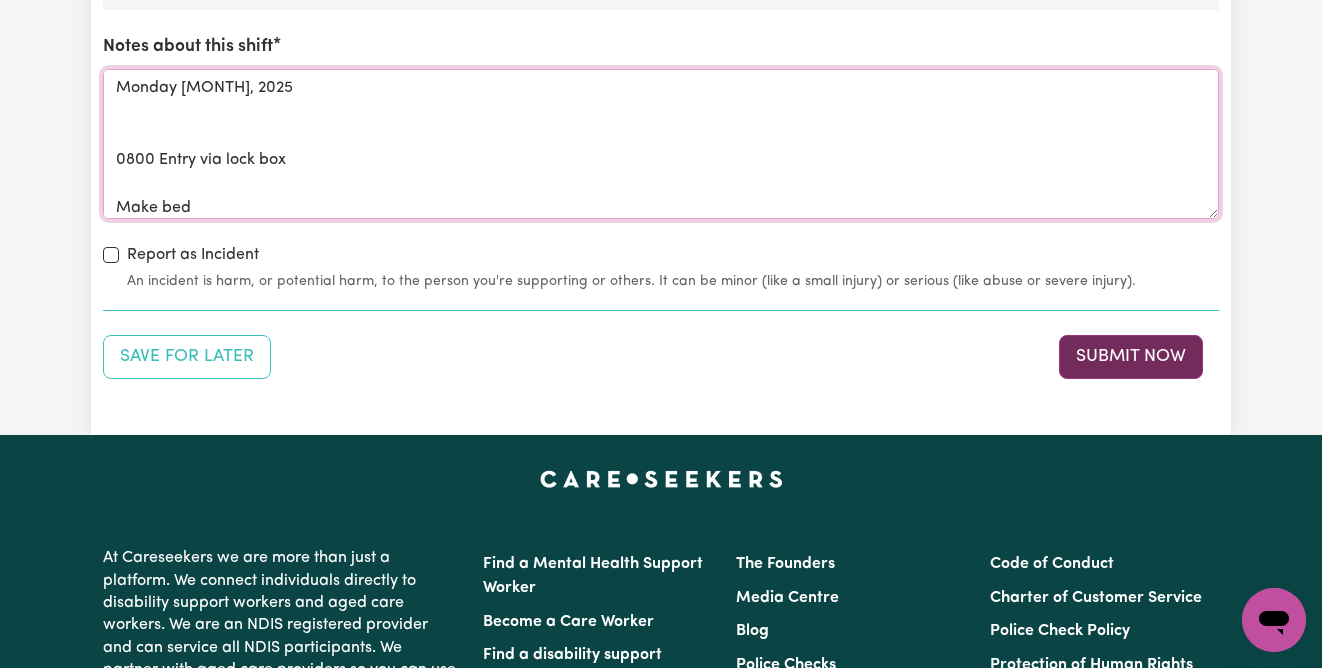 type on "Monday [MONTH], 2025
0800 Entry via lock box
Make bed
0825 Breakfast and make lunch
Music: Miles Davis
0850 use of electric hoist and manual wheelchair
0900 toilet
0915 open bowels
0925 shower
1000 dress moisturise
1015 to coffee shop for takeaway coffee
wash dishes
clothes into washing machine
Hang clothes on line
1115 [FIRST] leaves for gym
Wash floors; take front flyscreen off front bedroom window; wash windows
1245 [FIRST] returns from gym
1300 [FIRST] is ready for lunch
1315 Flyscreen replaced" 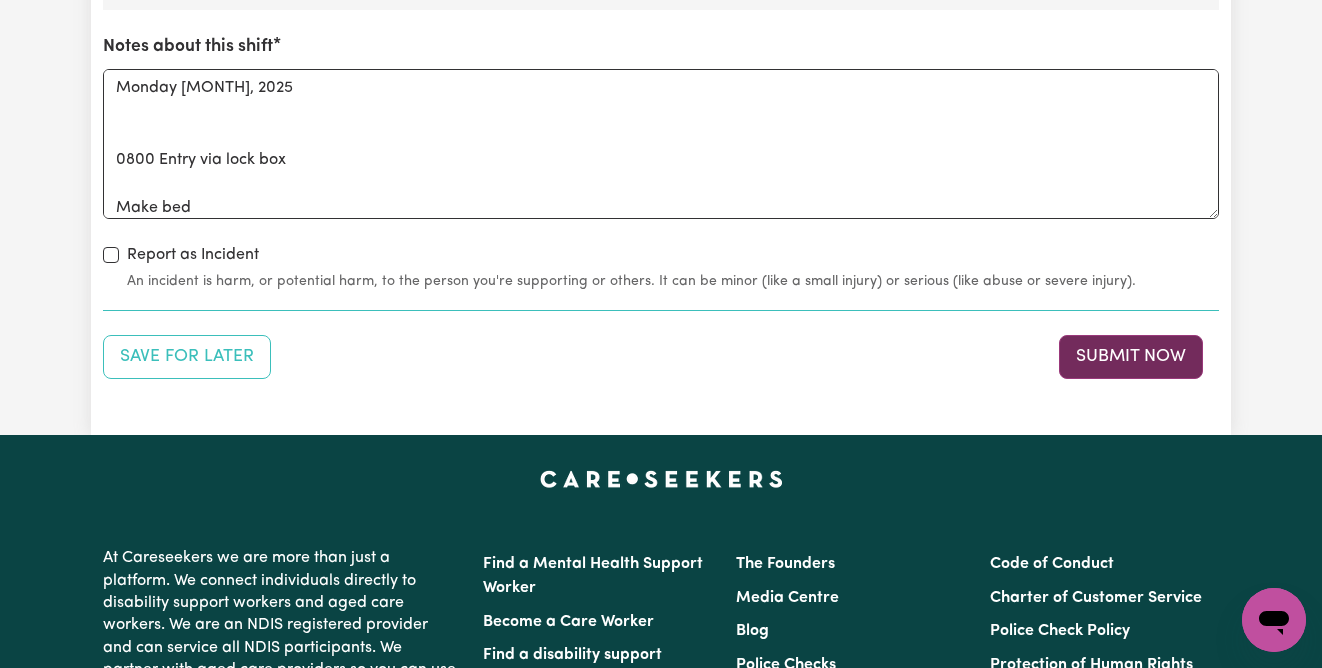 click on "Submit Now" at bounding box center [1131, 357] 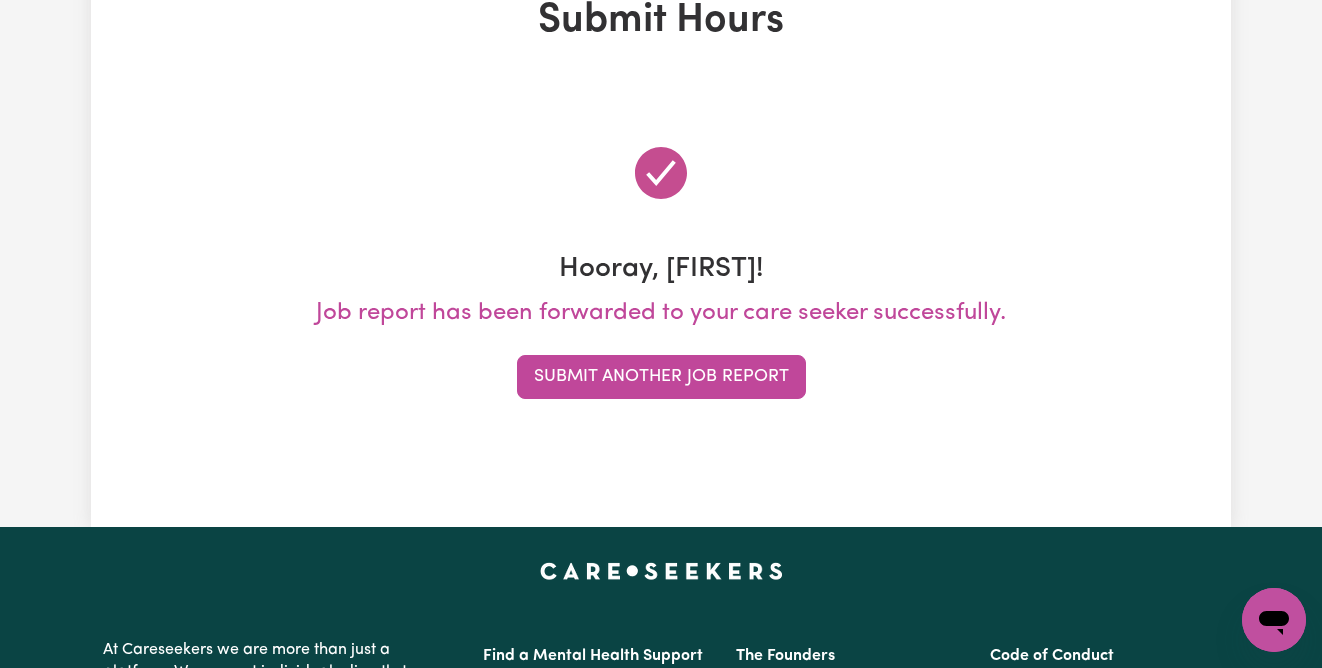 scroll, scrollTop: 0, scrollLeft: 0, axis: both 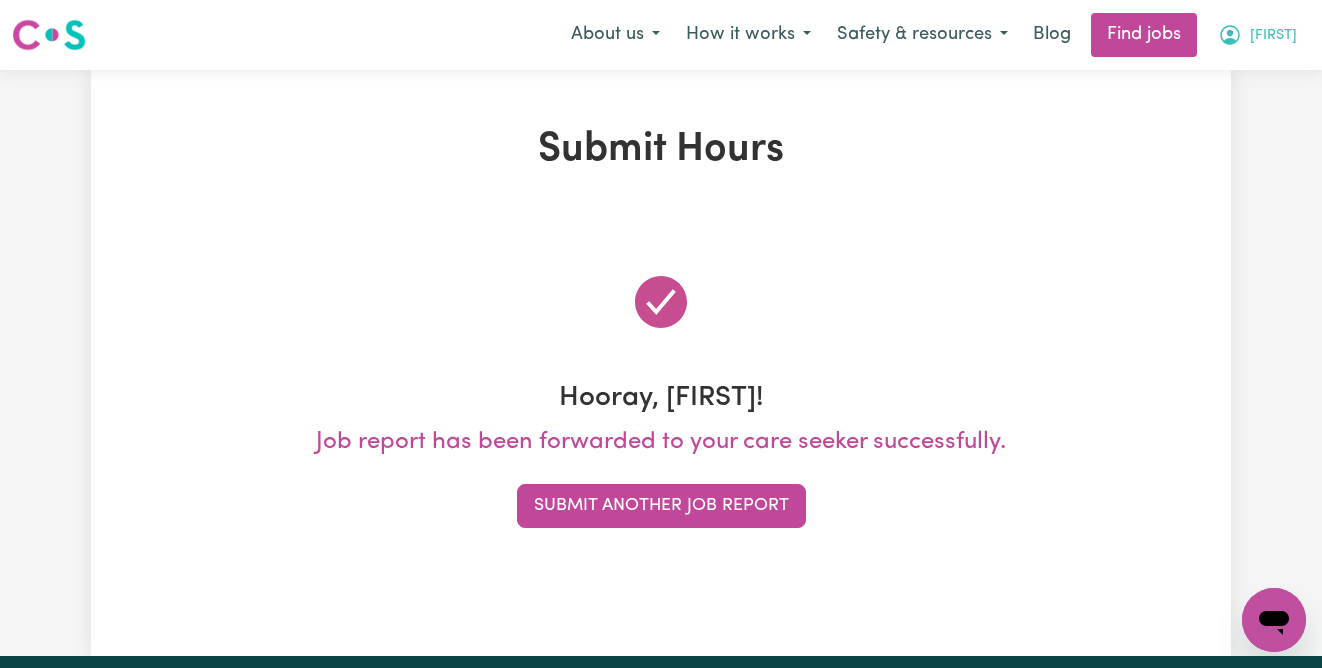 click on "[FIRST]" at bounding box center (1273, 36) 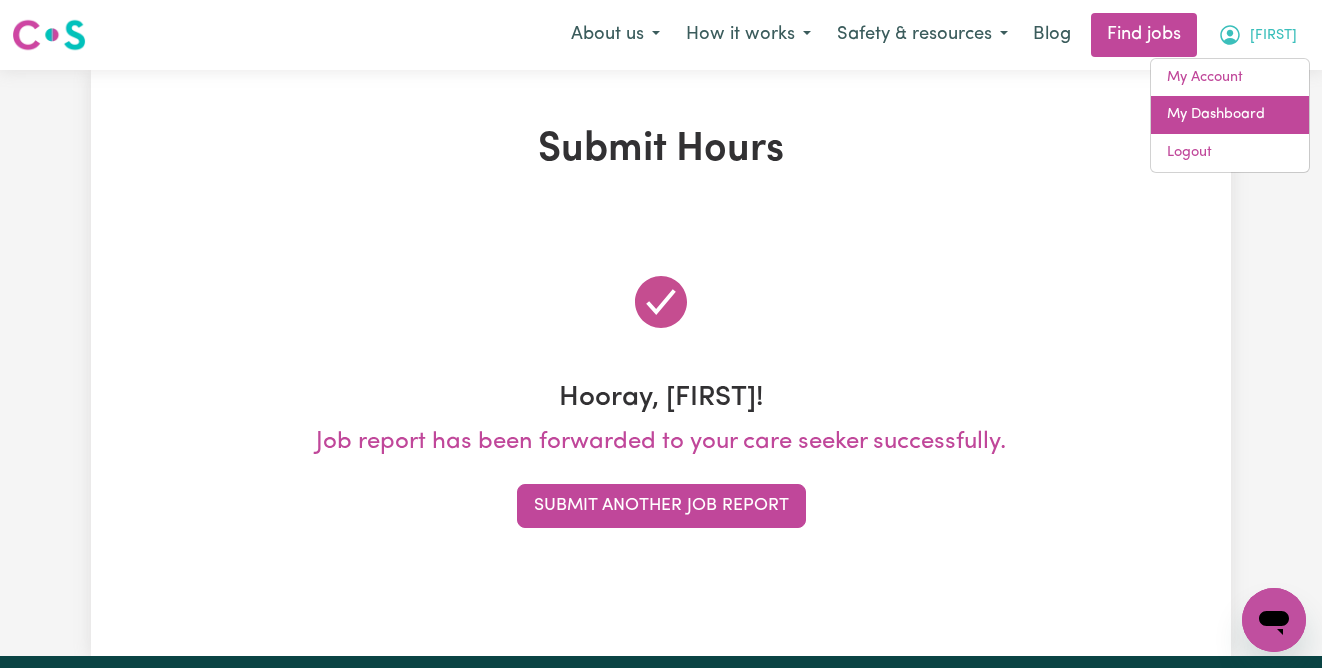 click on "My Dashboard" at bounding box center (1230, 115) 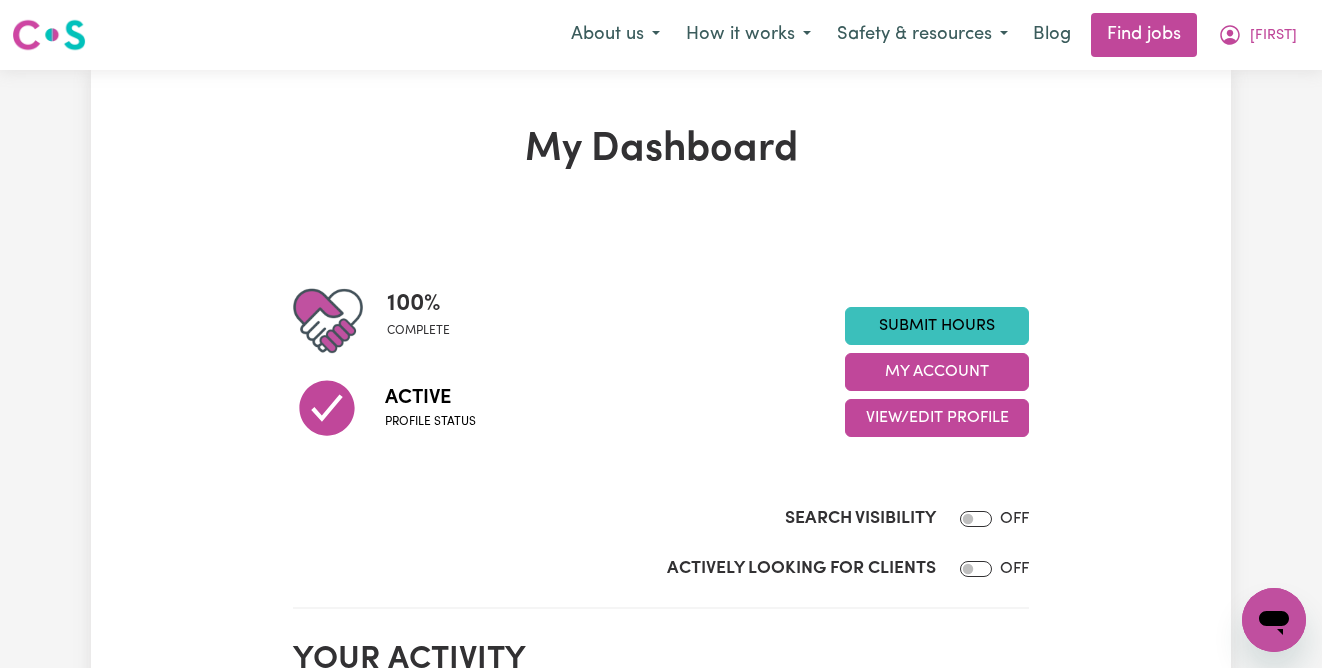 scroll, scrollTop: 0, scrollLeft: 0, axis: both 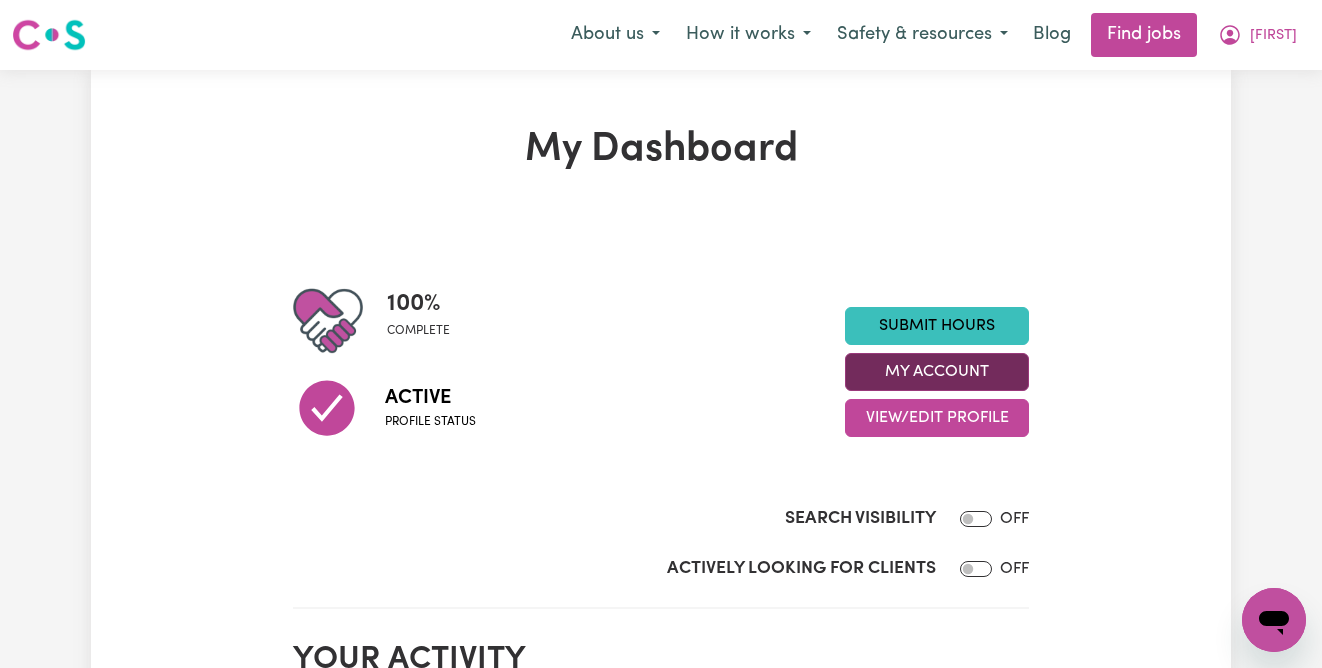 click on "My Account" at bounding box center [937, 372] 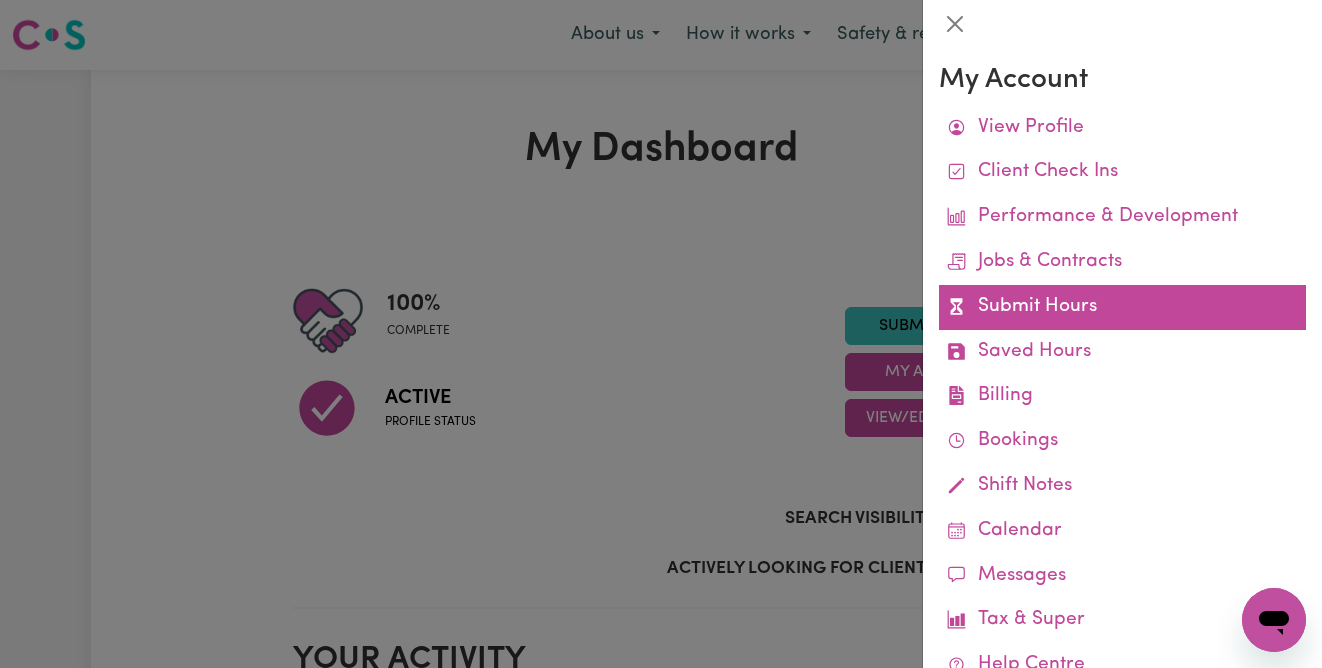 click on "Submit Hours" at bounding box center (1122, 307) 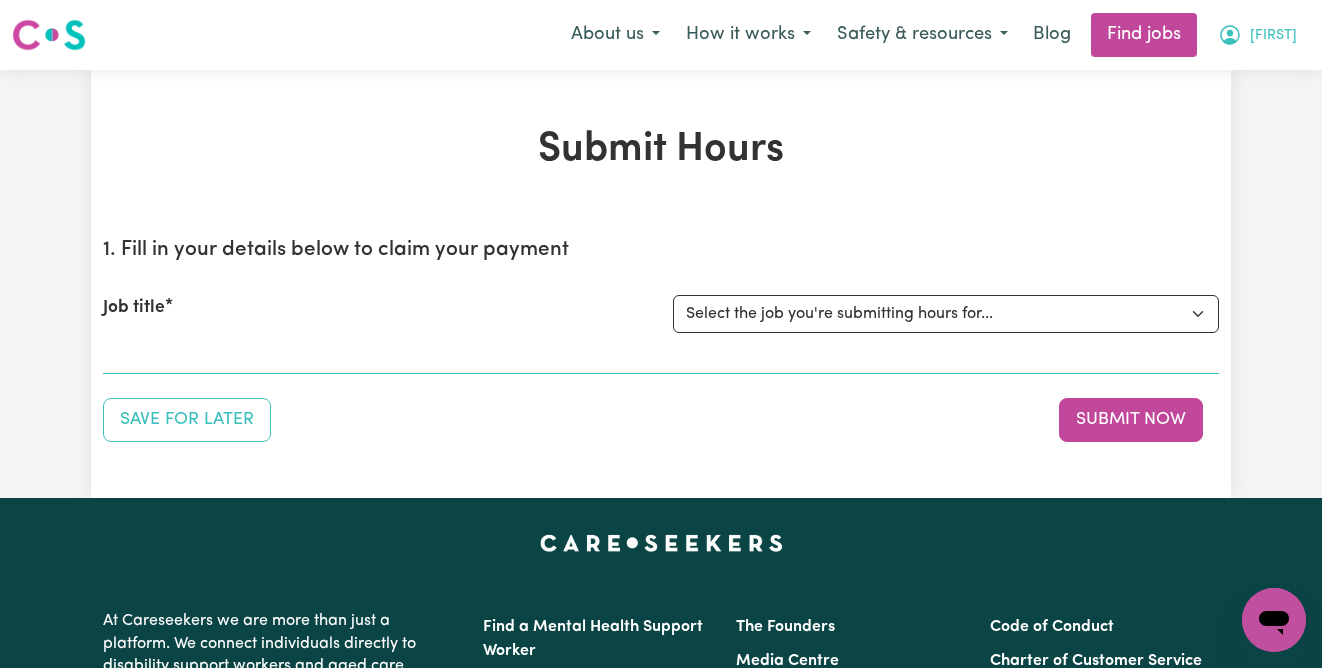 click on "[FIRST]" at bounding box center (1273, 36) 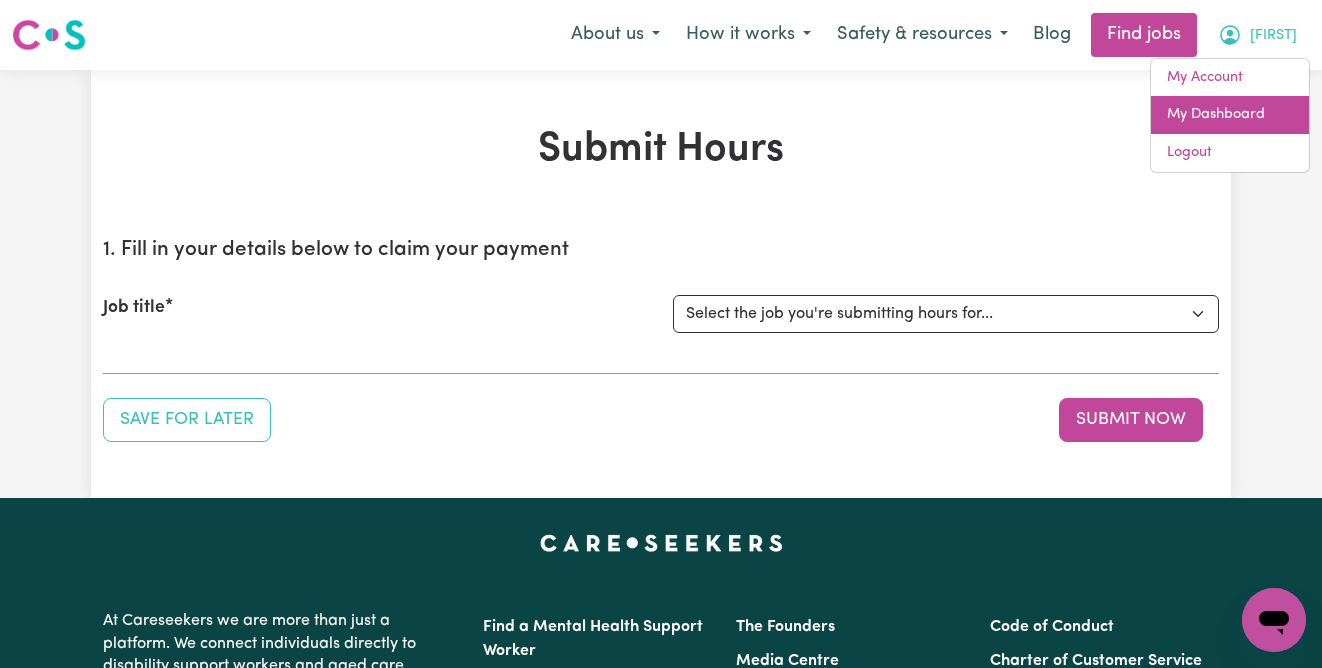click on "My Dashboard" at bounding box center [1230, 115] 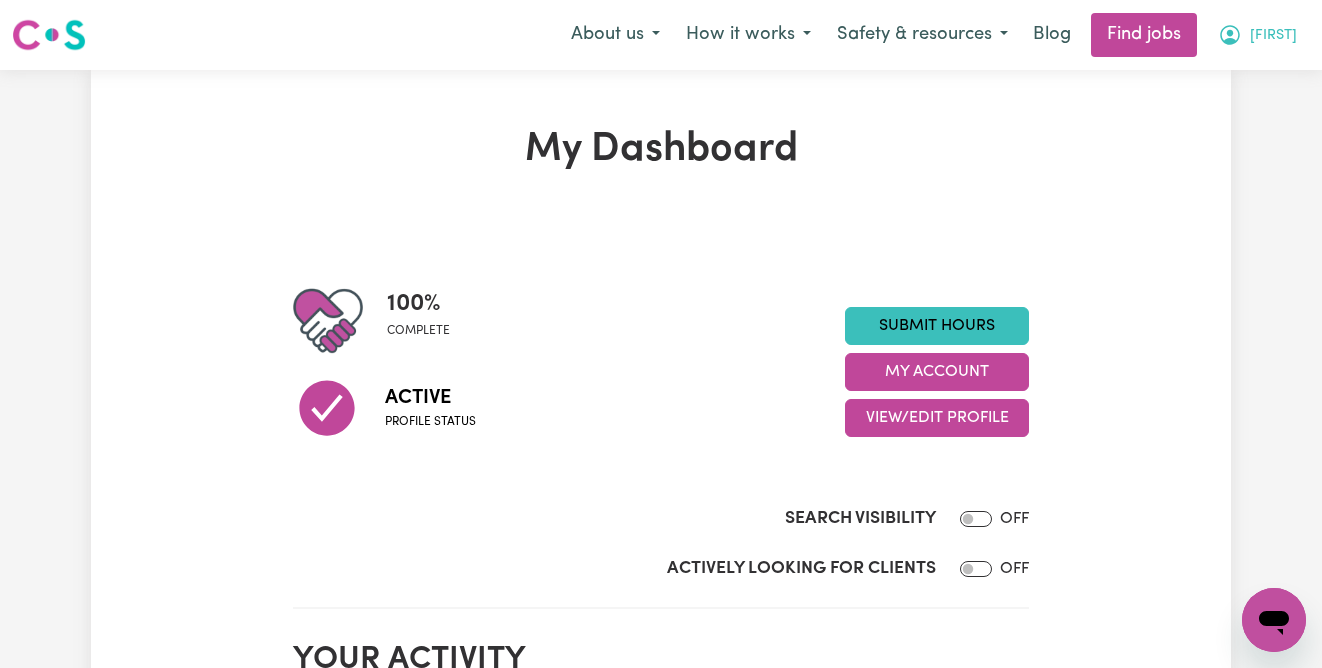 click on "[FIRST]" at bounding box center [1273, 36] 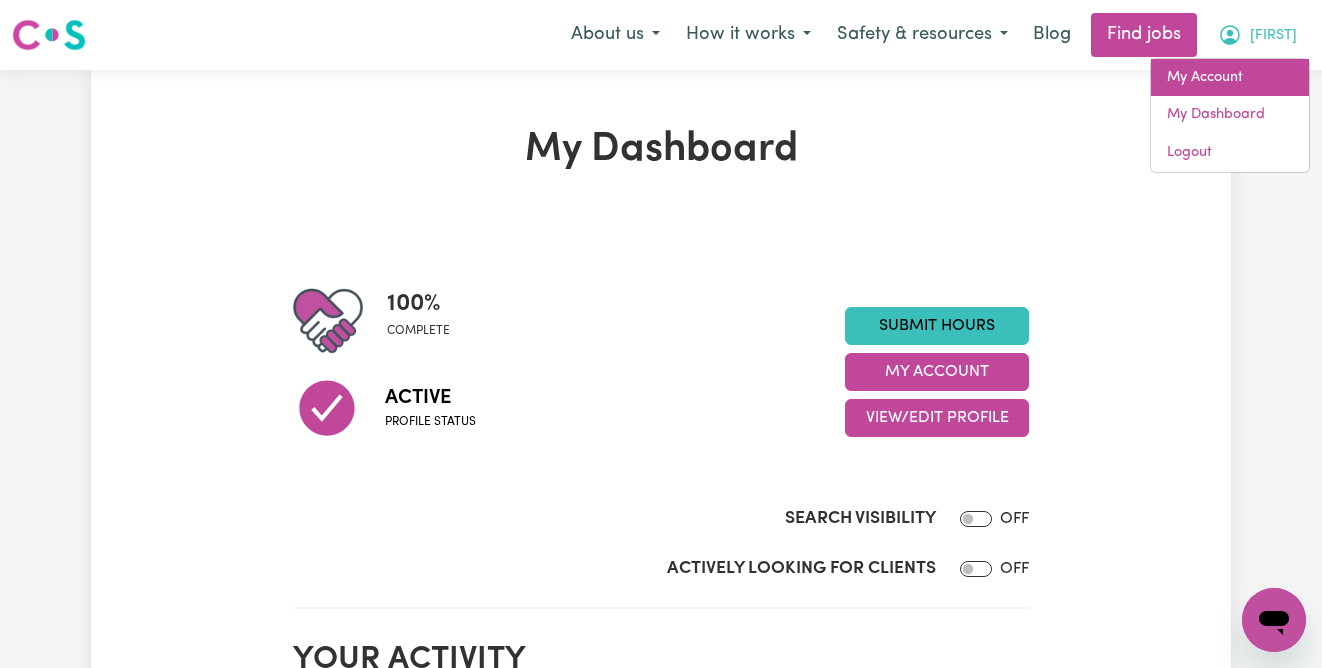 click on "My Account" at bounding box center [1230, 78] 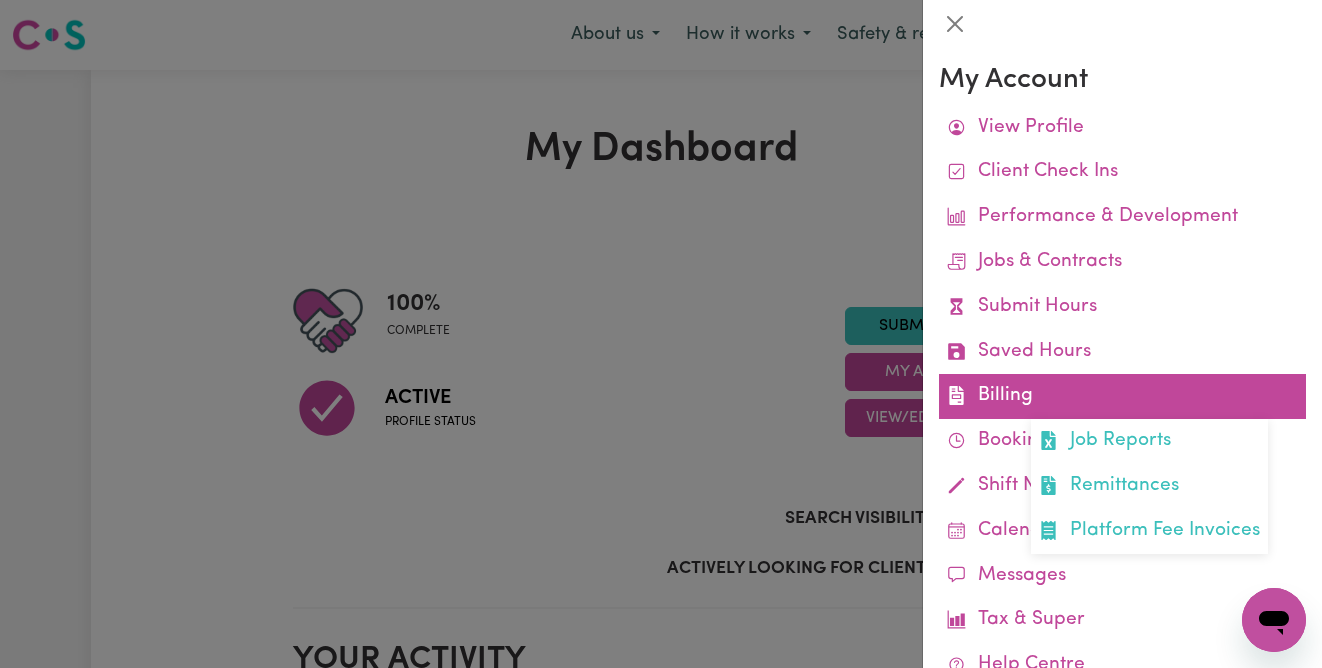 click on "Billing Job Reports Remittances Platform Fee Invoices" at bounding box center [1122, 396] 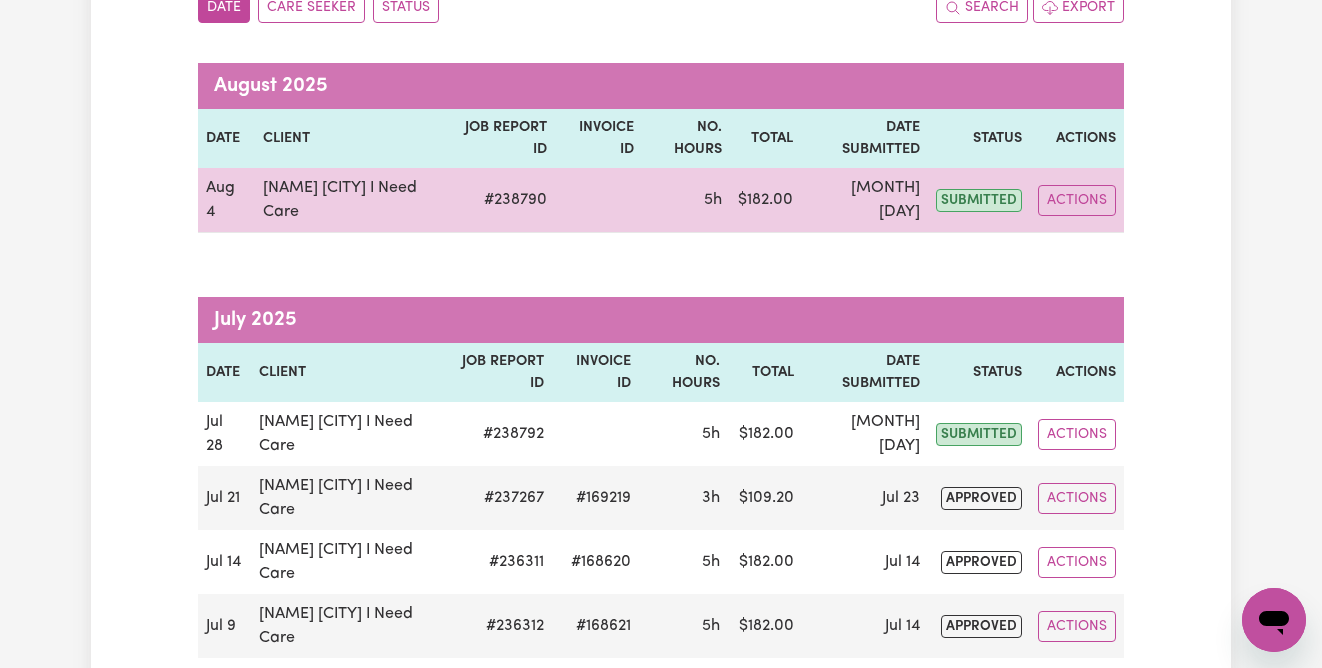 scroll, scrollTop: 258, scrollLeft: 0, axis: vertical 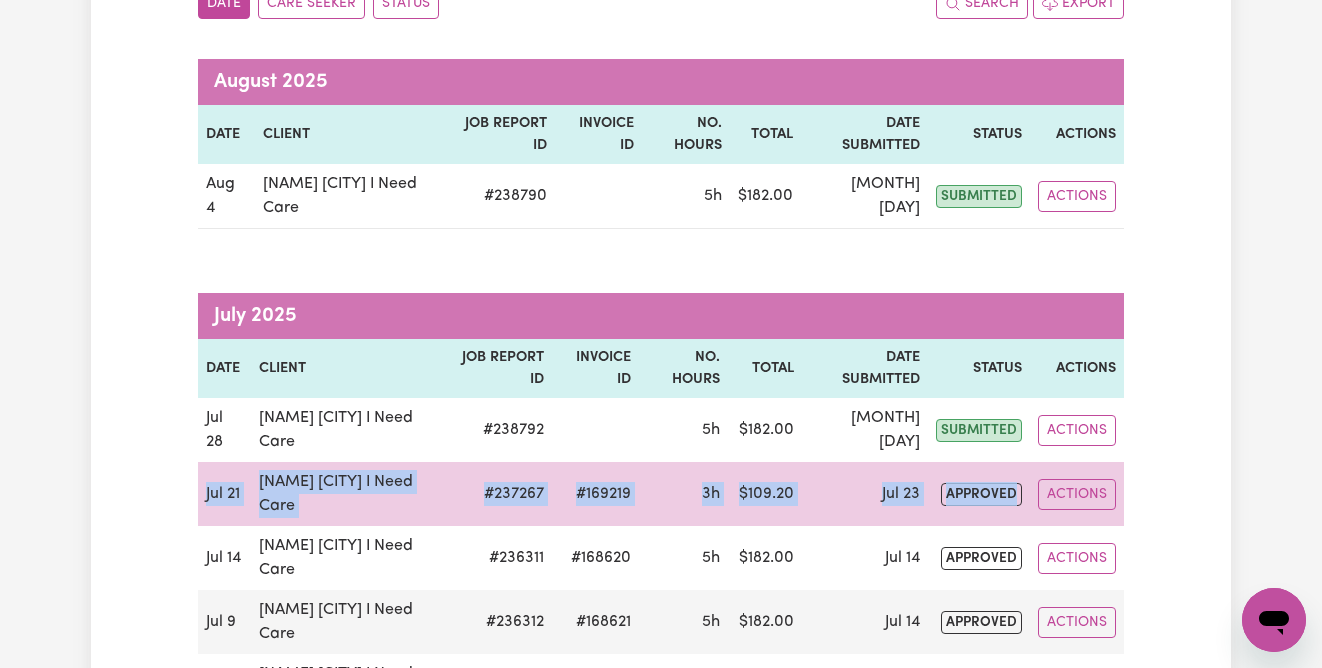 drag, startPoint x: 1028, startPoint y: 522, endPoint x: 218, endPoint y: 479, distance: 811.14056 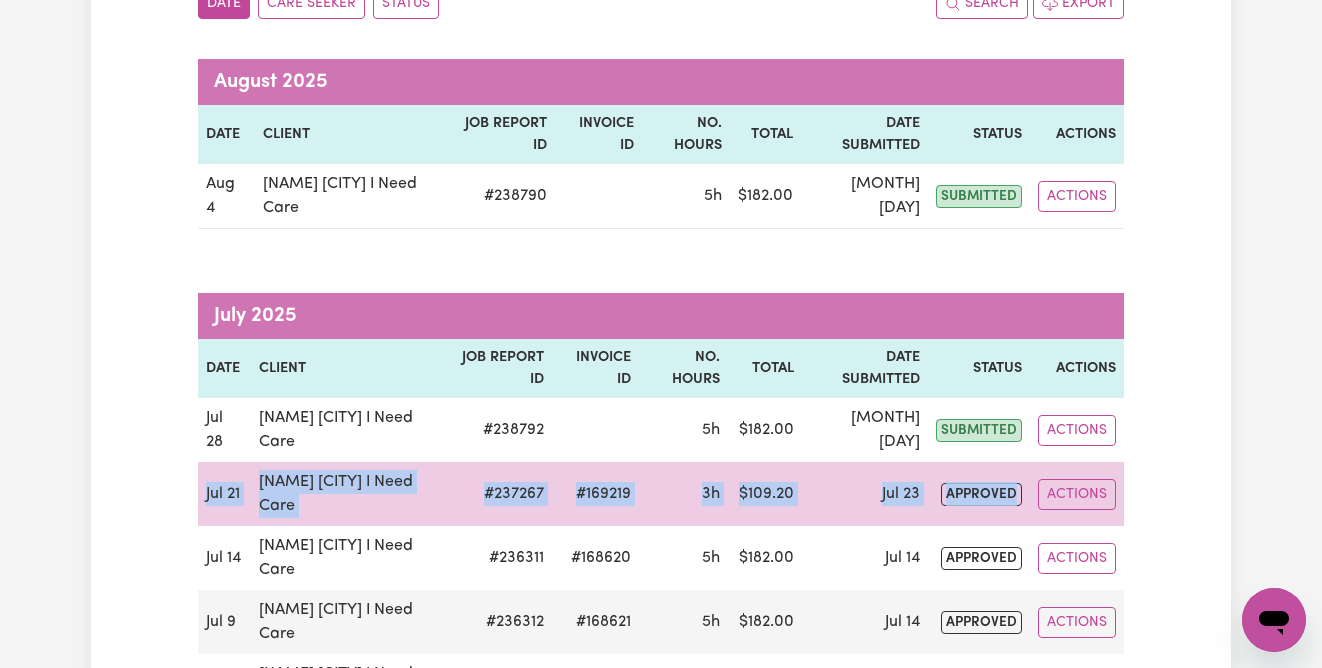 click on "Jul 21 [FIRST] [LAST] I Need Care # [NUMBER] #[NUMBER] 3h  $ 109.20 Jul 23 approved Actions" at bounding box center (661, 494) 